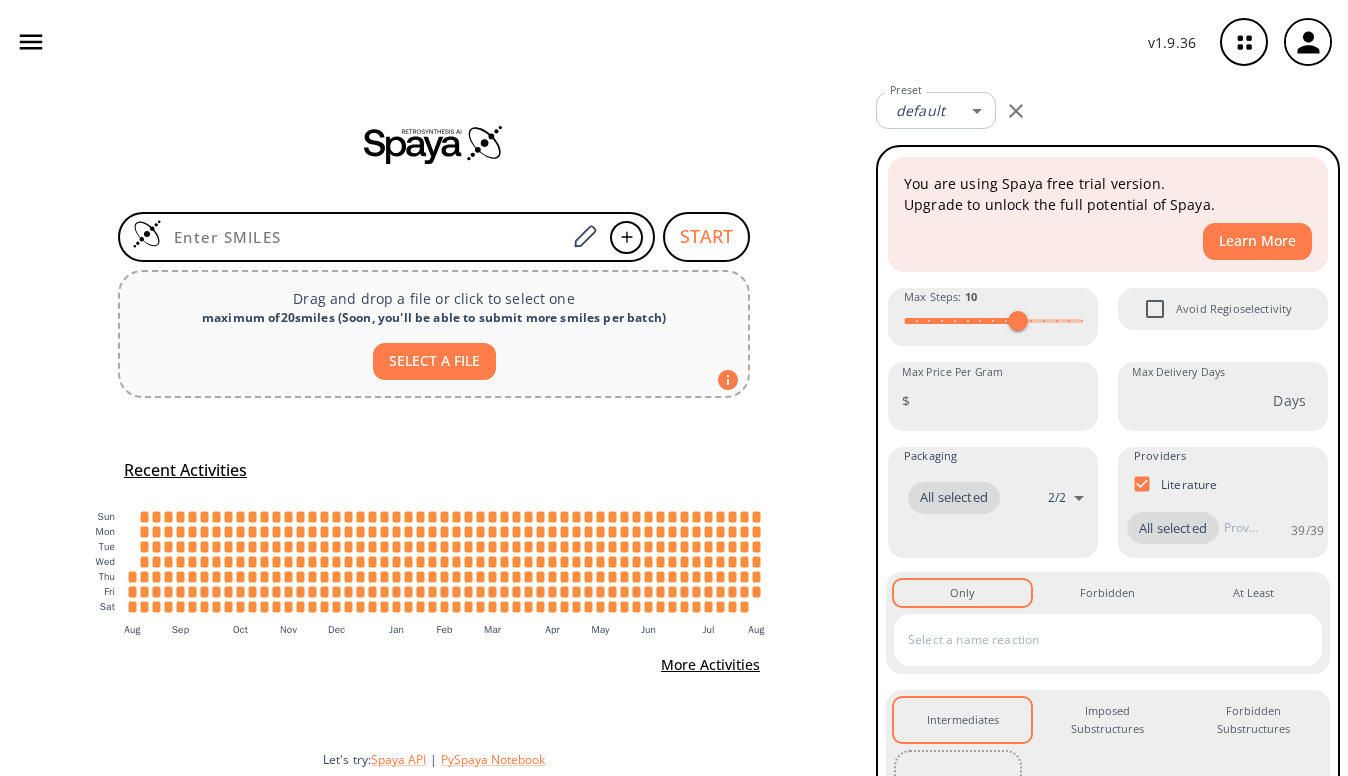 scroll, scrollTop: 0, scrollLeft: 0, axis: both 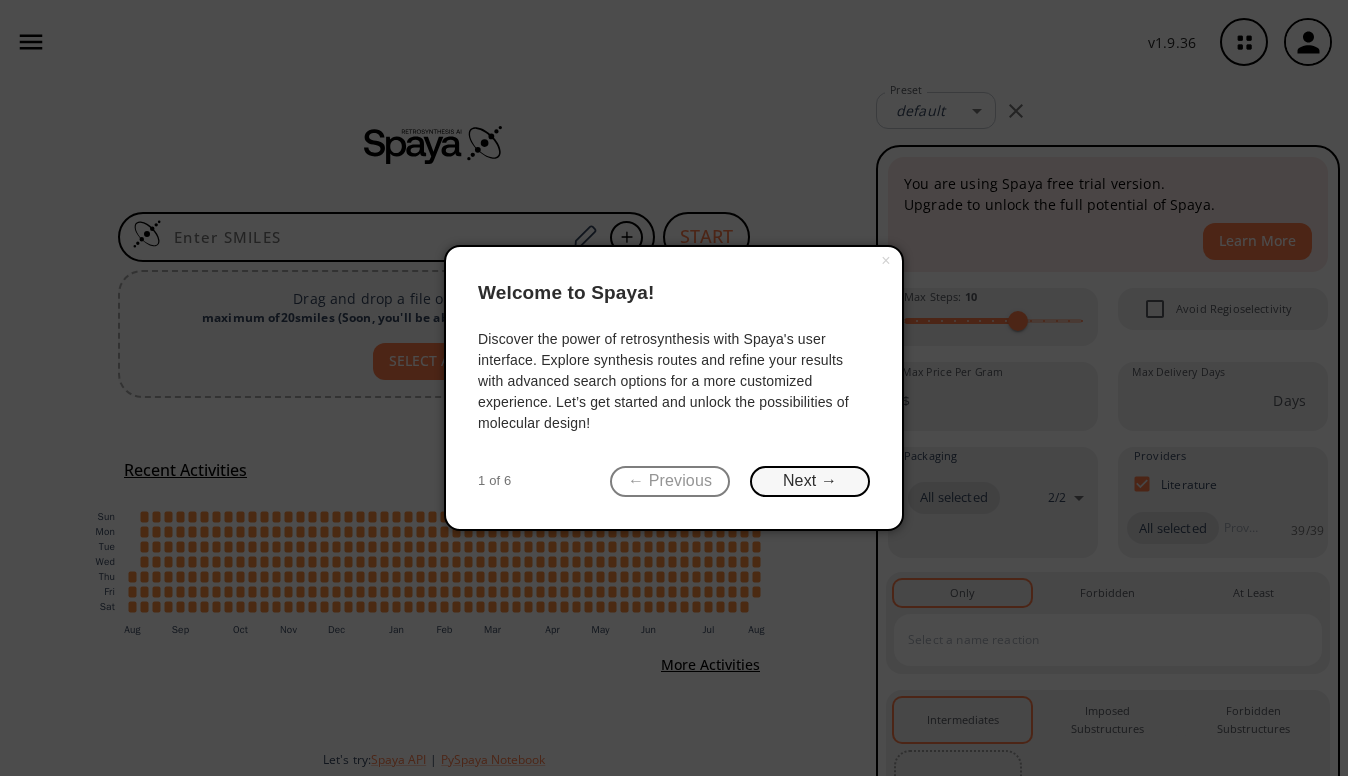 click on "Next →" at bounding box center [810, 481] 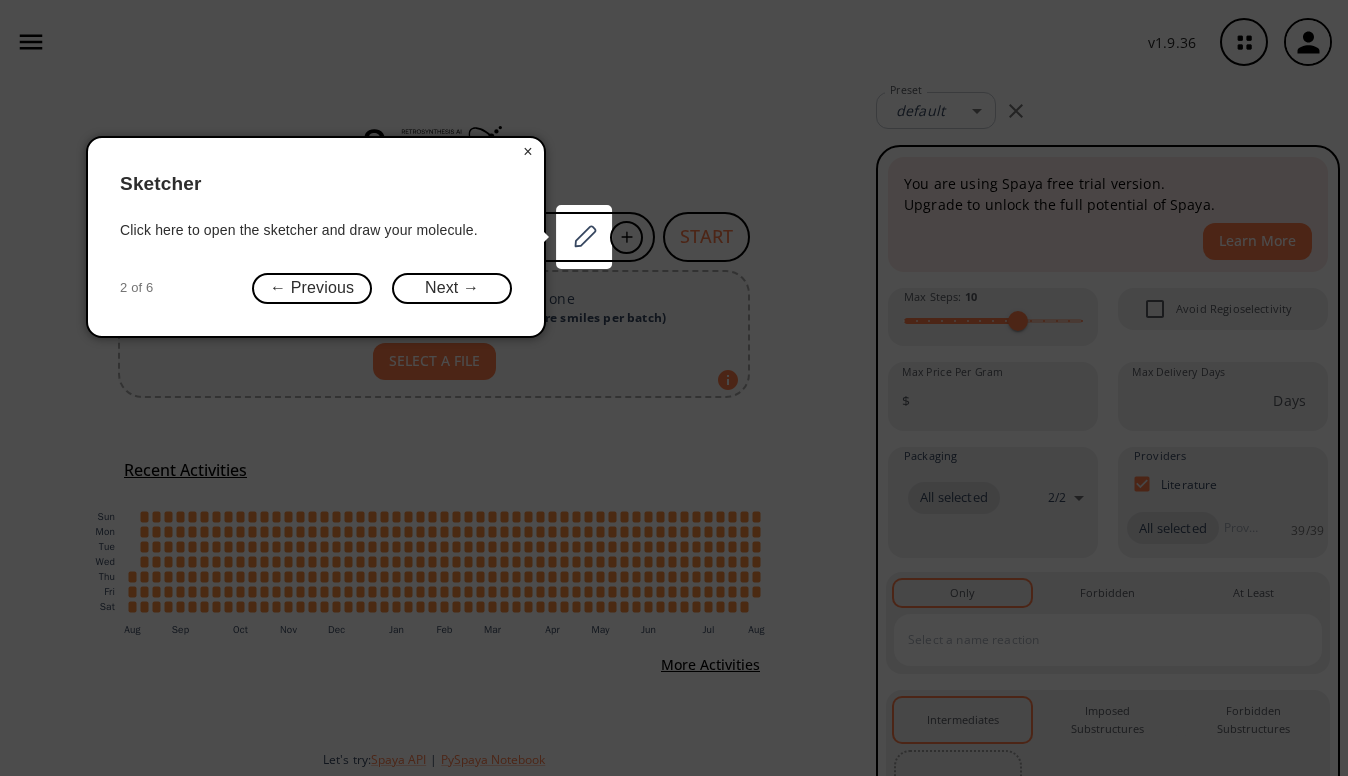 click on "×" at bounding box center [528, 152] 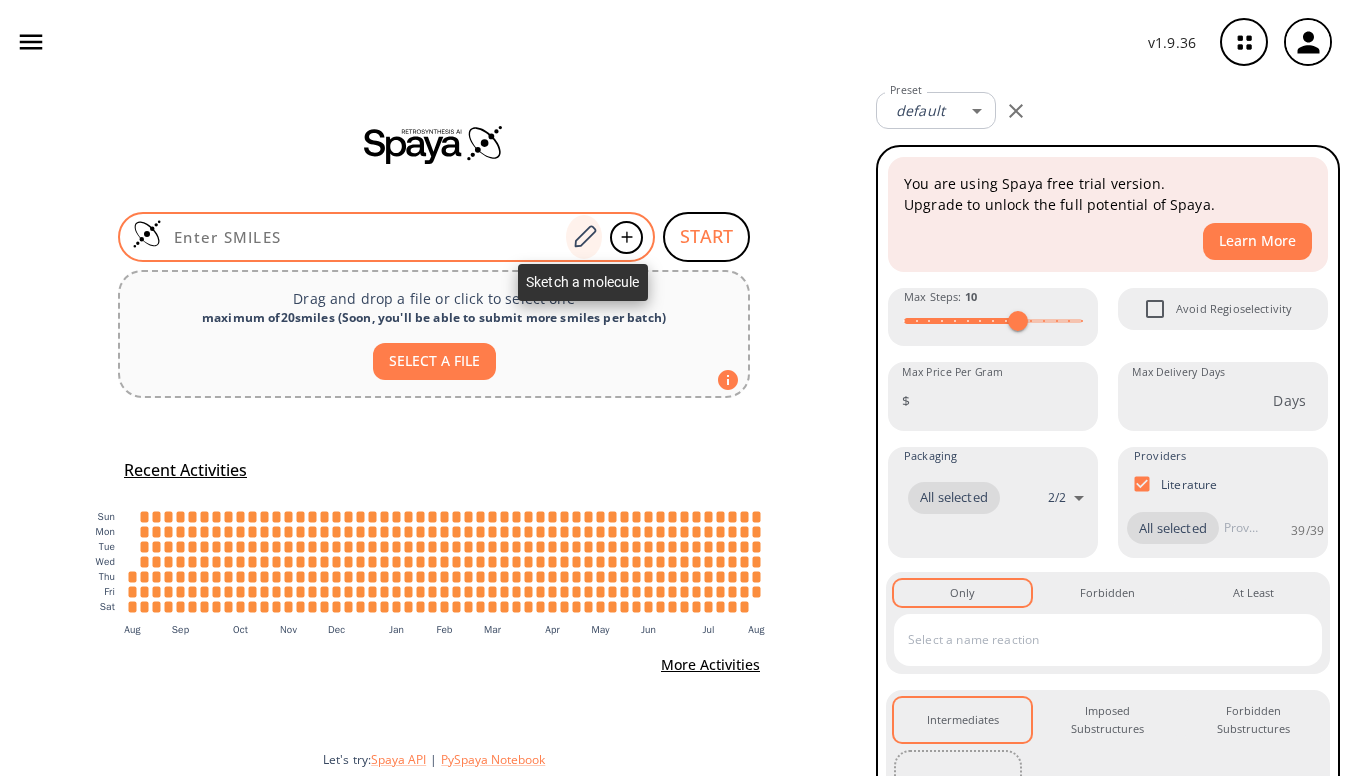 click 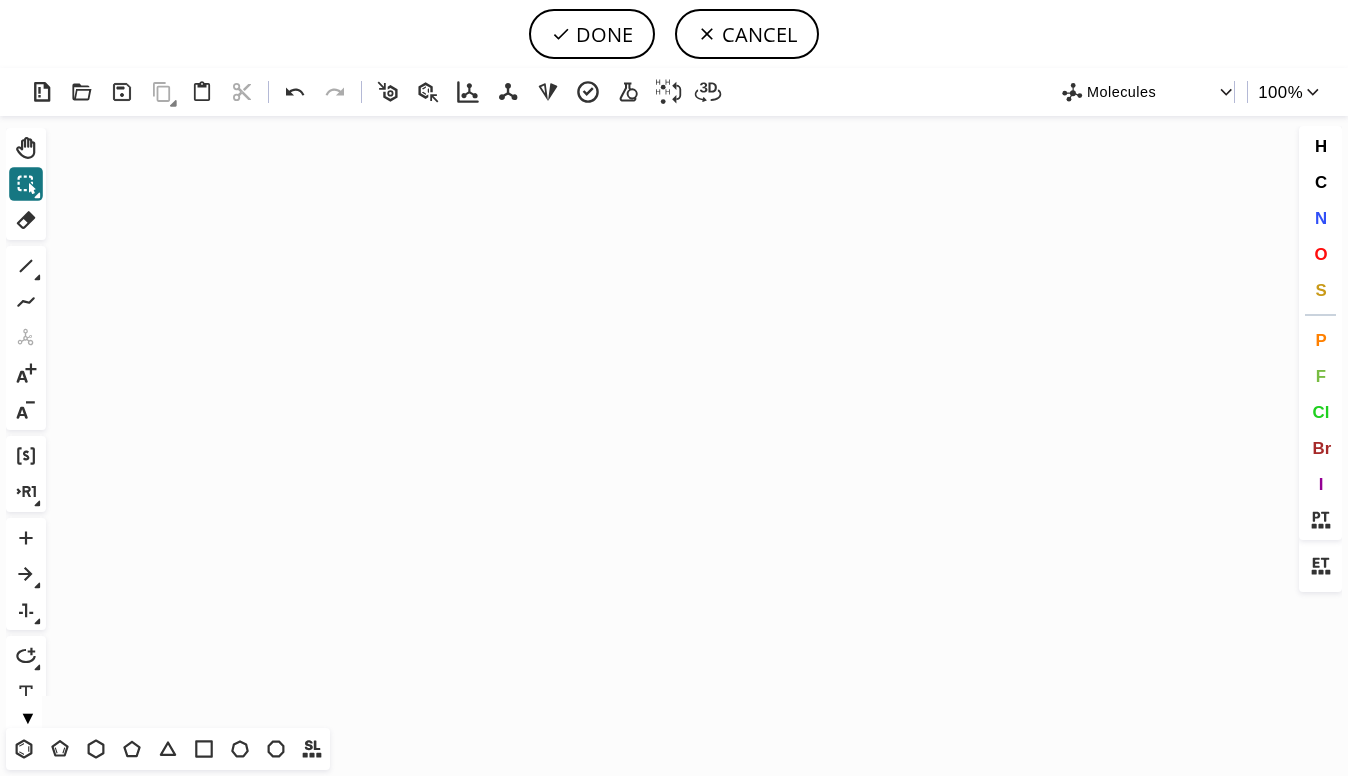 click on "Created with Raphaël 2.3.0" 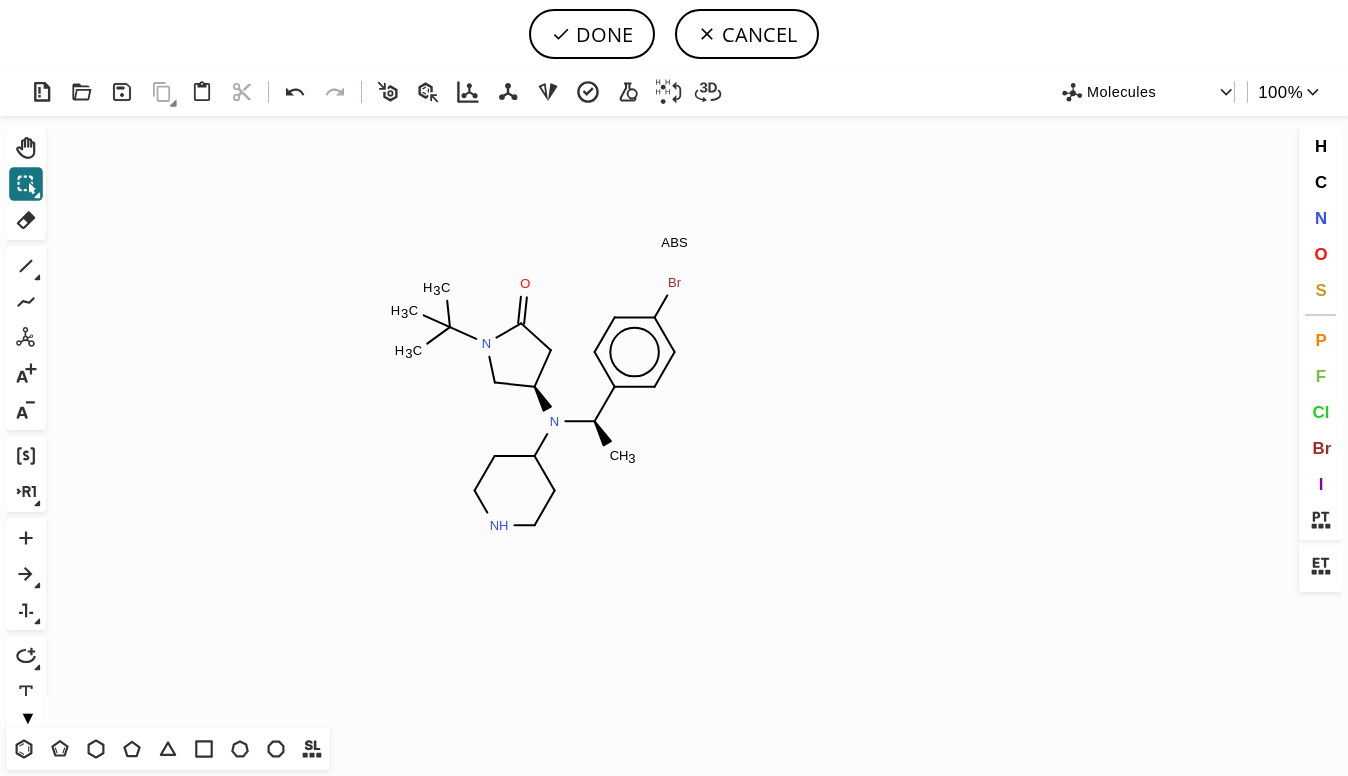 scroll, scrollTop: 0, scrollLeft: 0, axis: both 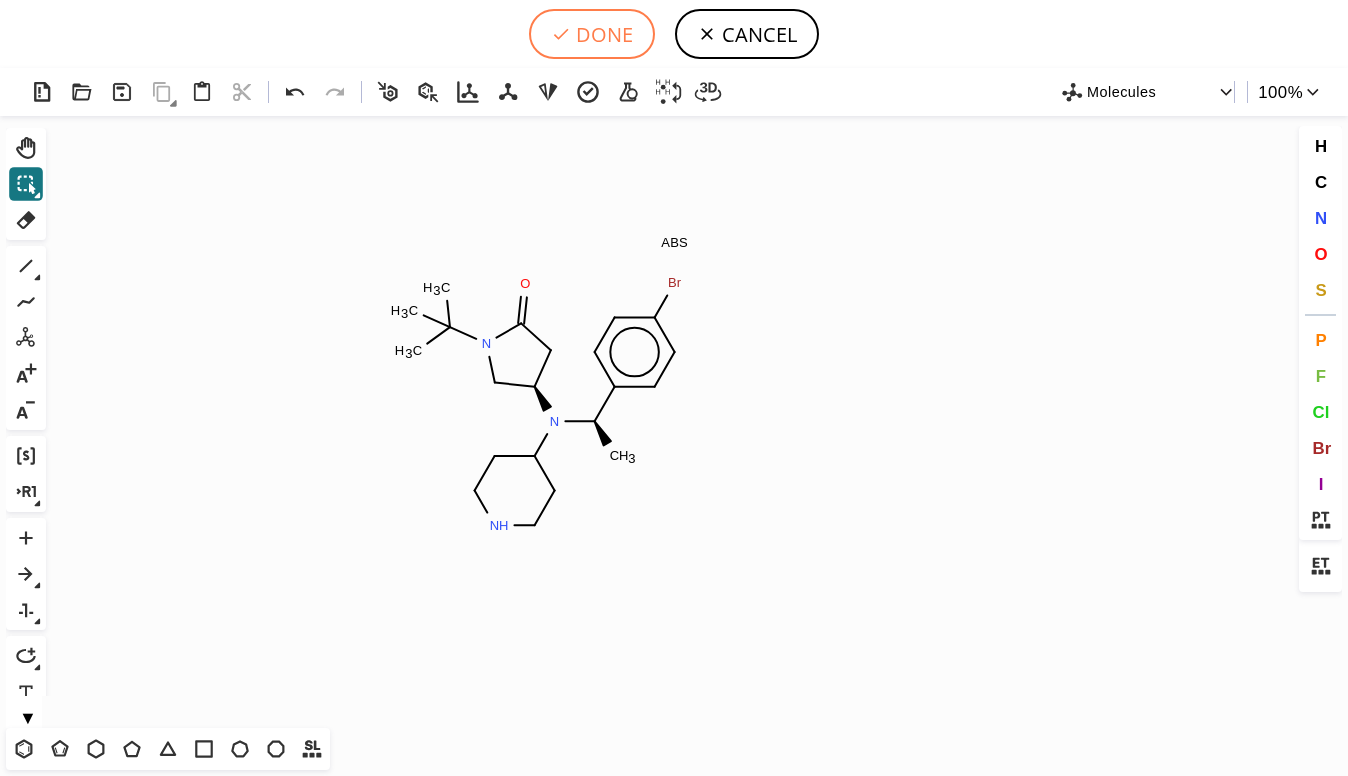 click on "DONE" at bounding box center [592, 34] 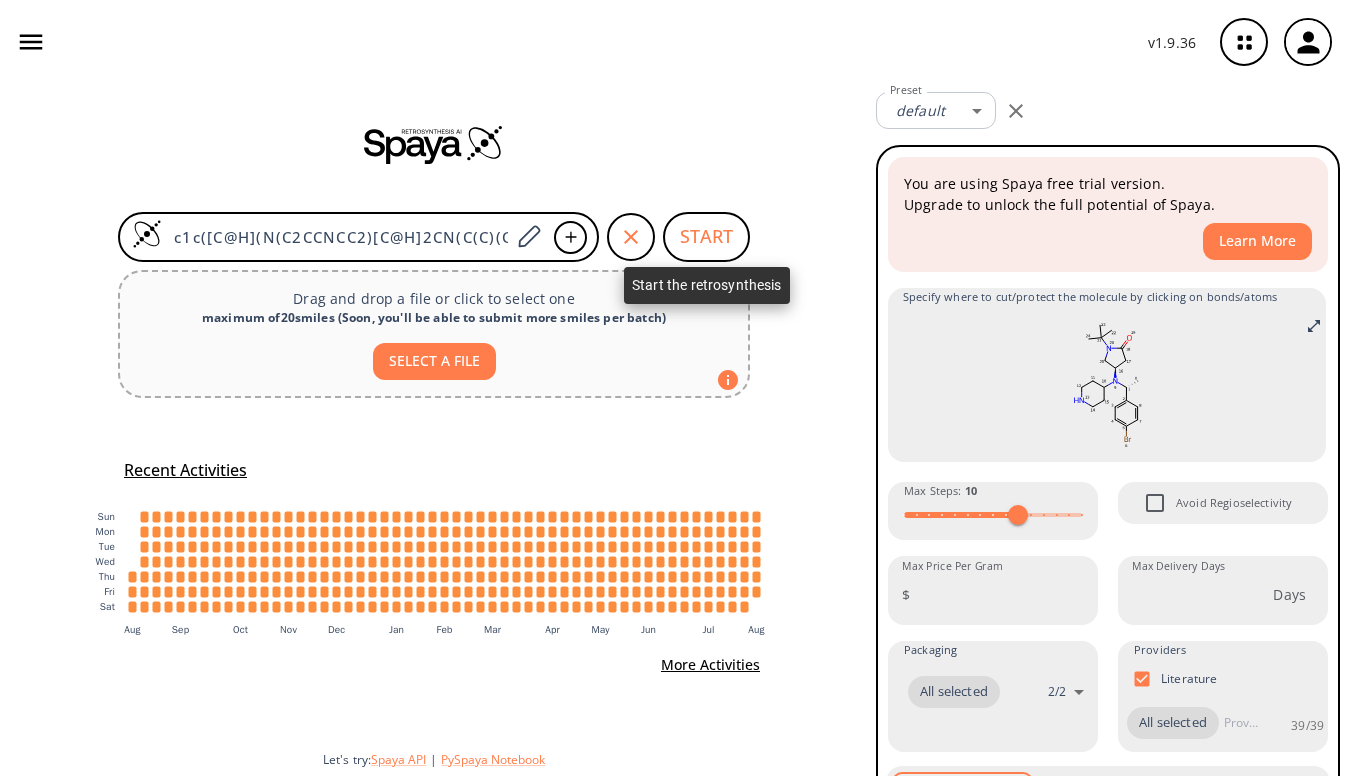 click on "START" at bounding box center (706, 237) 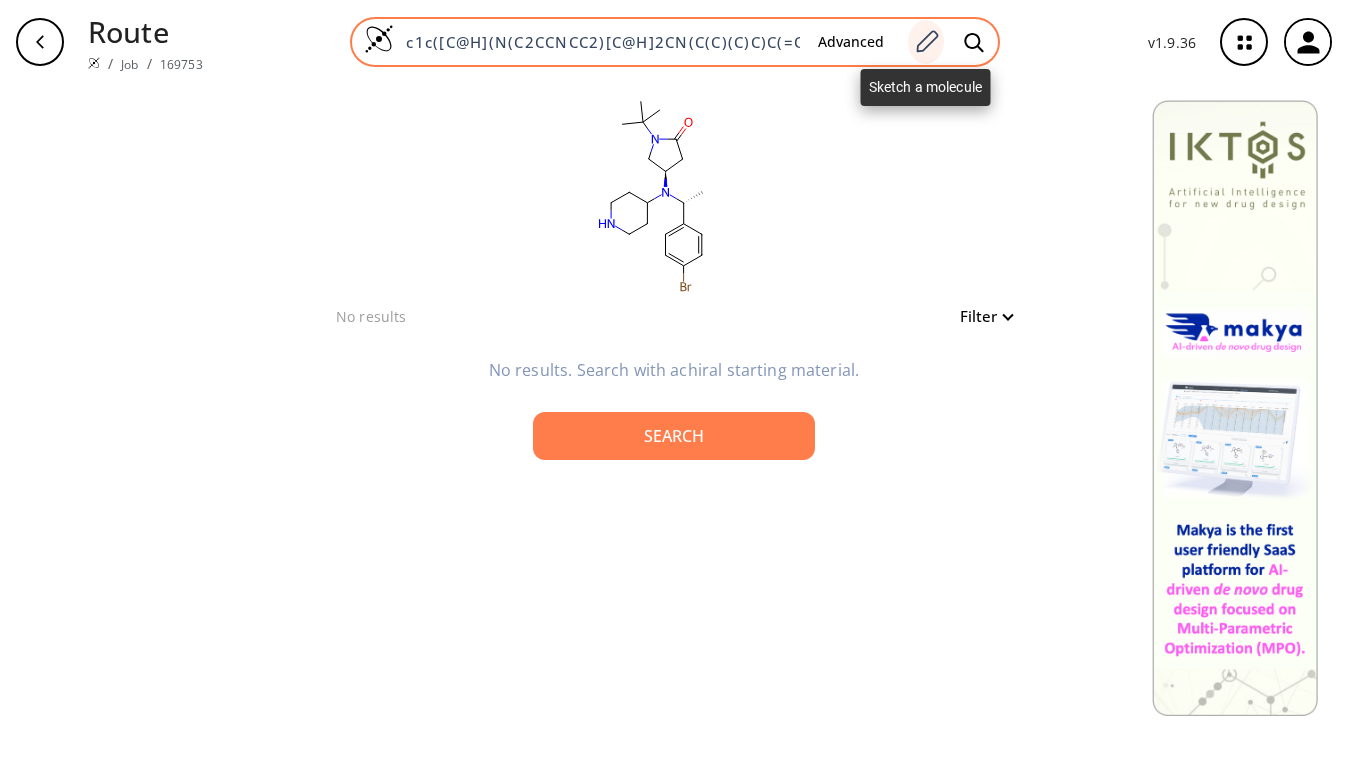 click 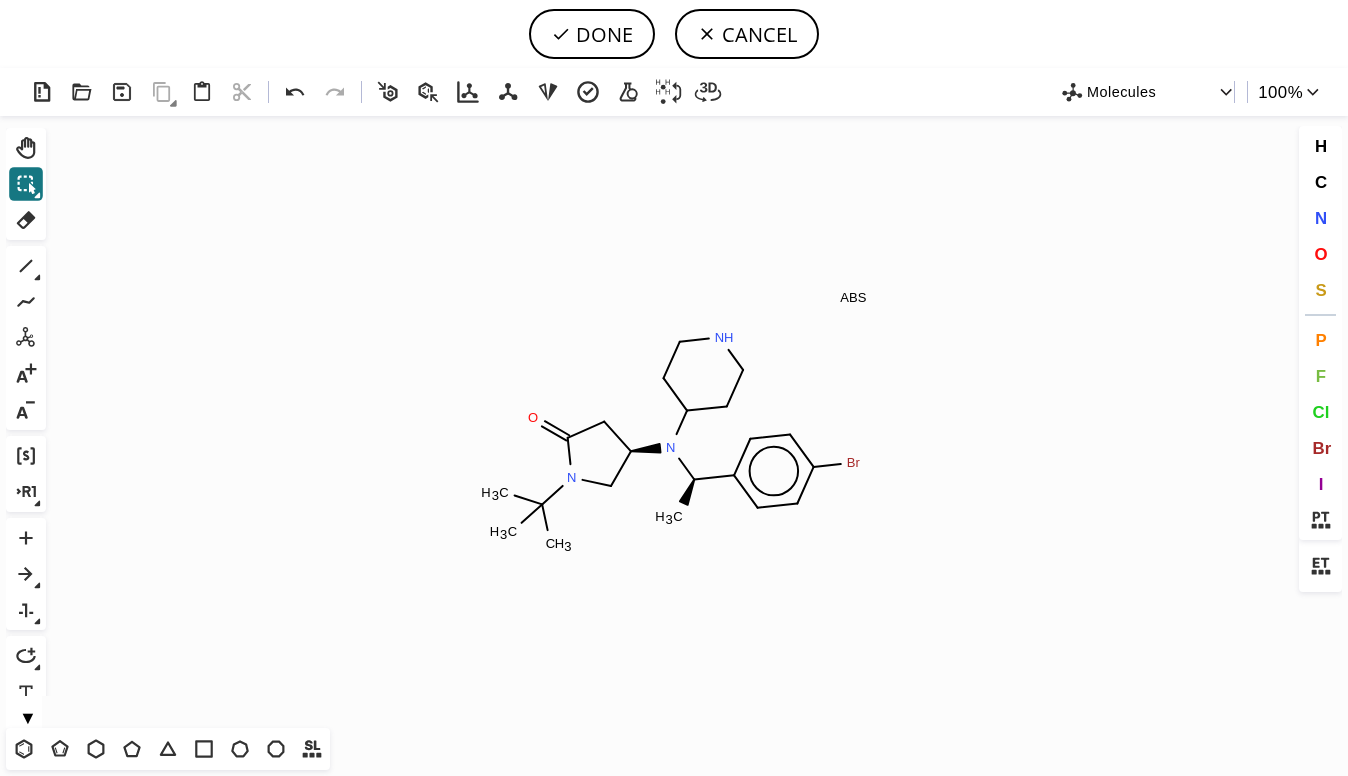 scroll, scrollTop: 0, scrollLeft: 0, axis: both 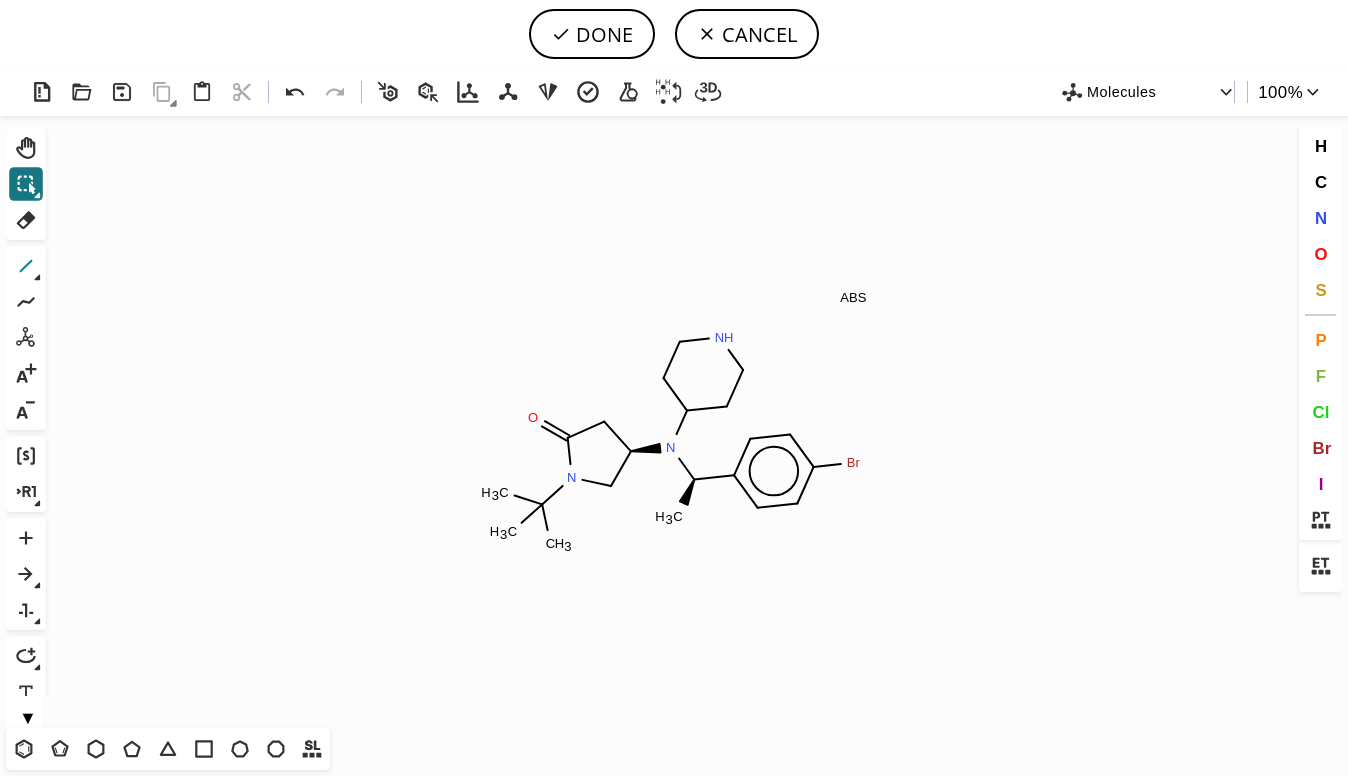 click 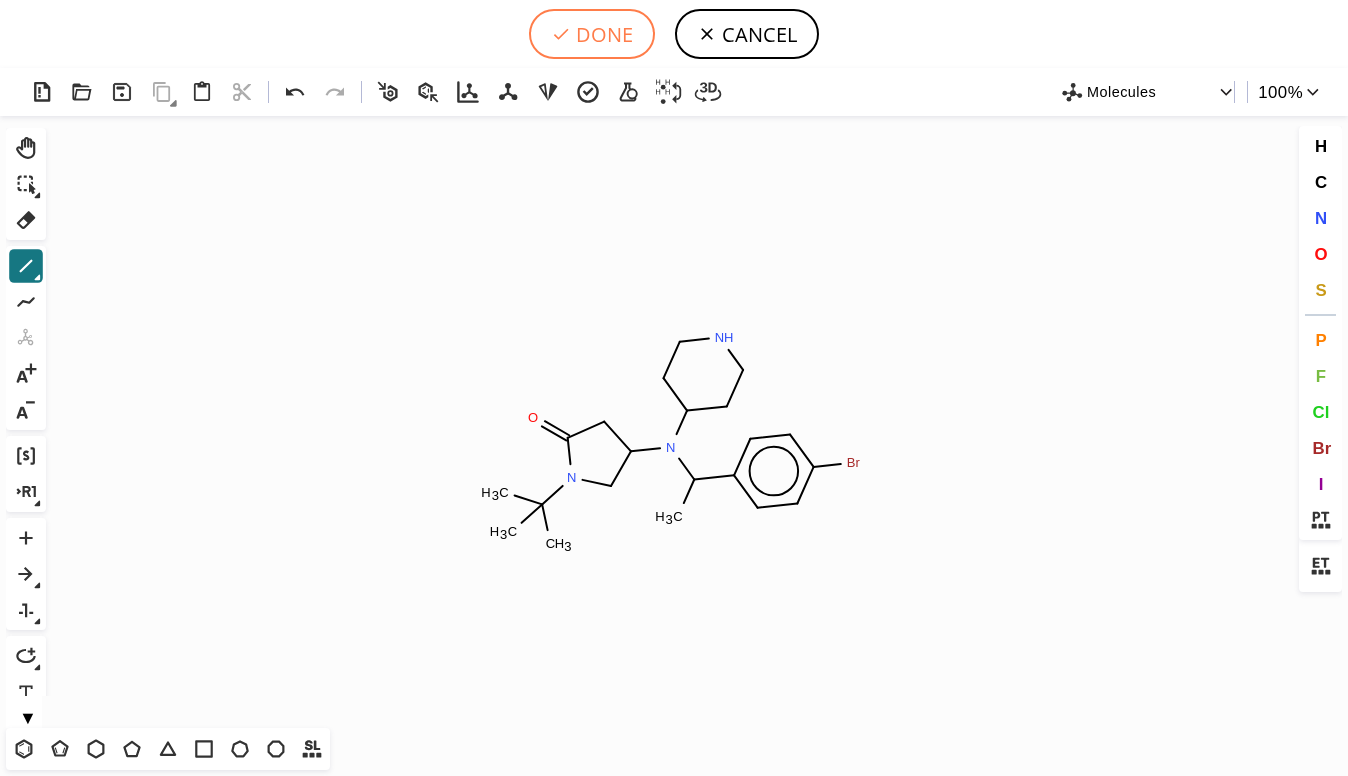 click on "DONE" at bounding box center [592, 34] 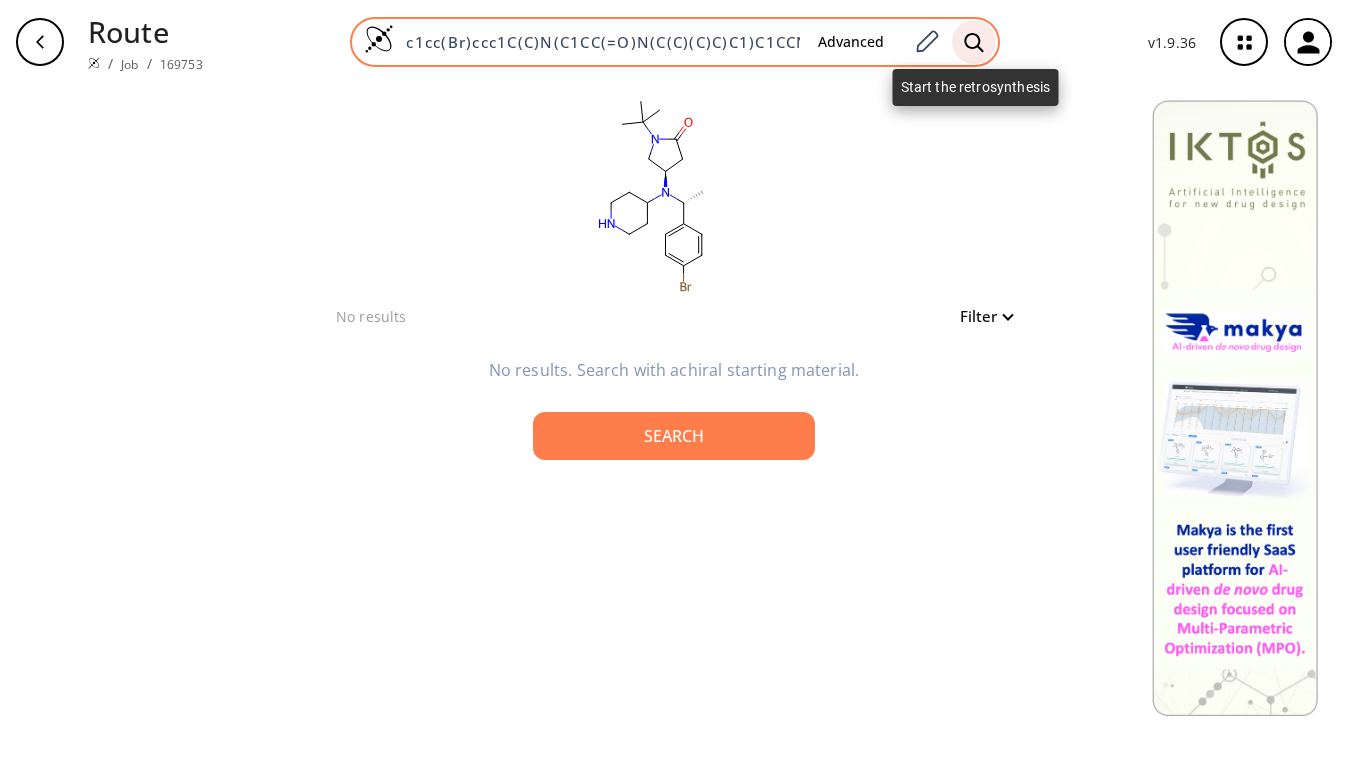 click 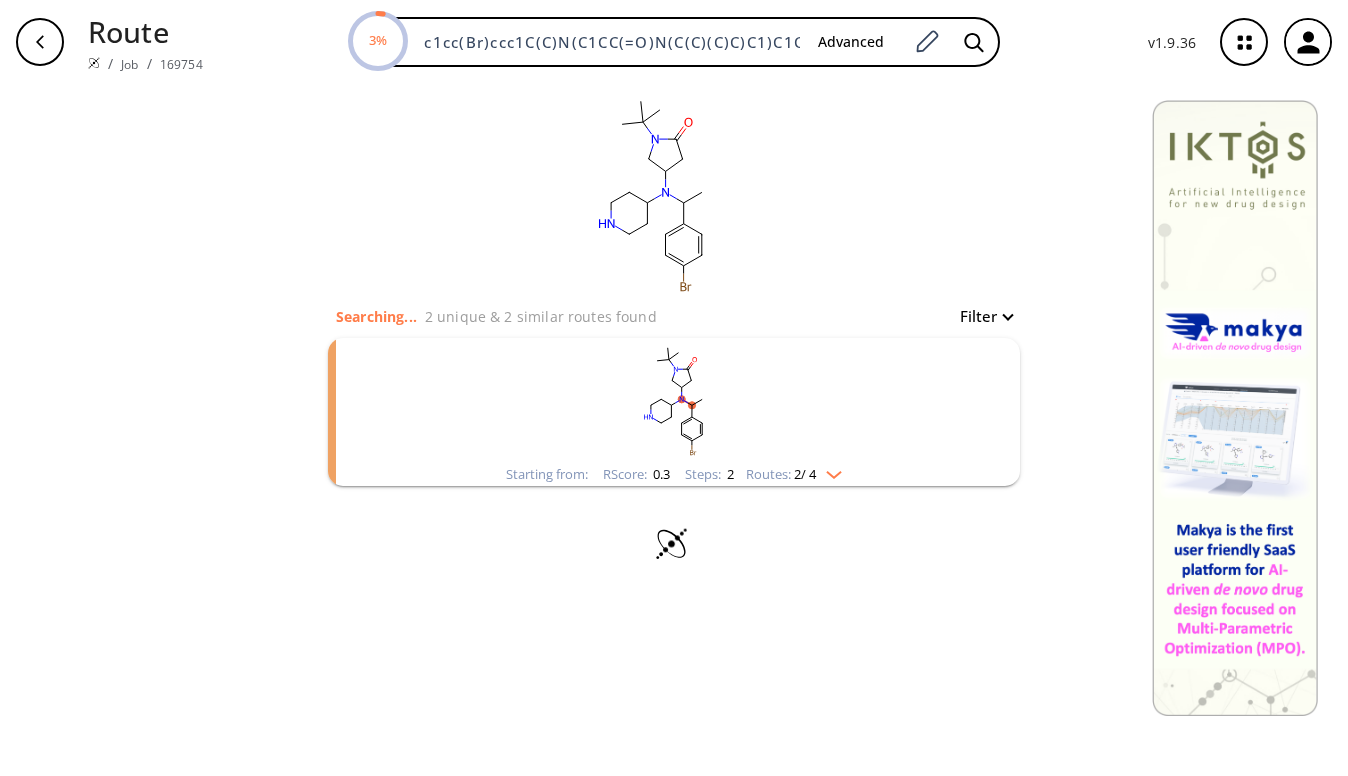 click 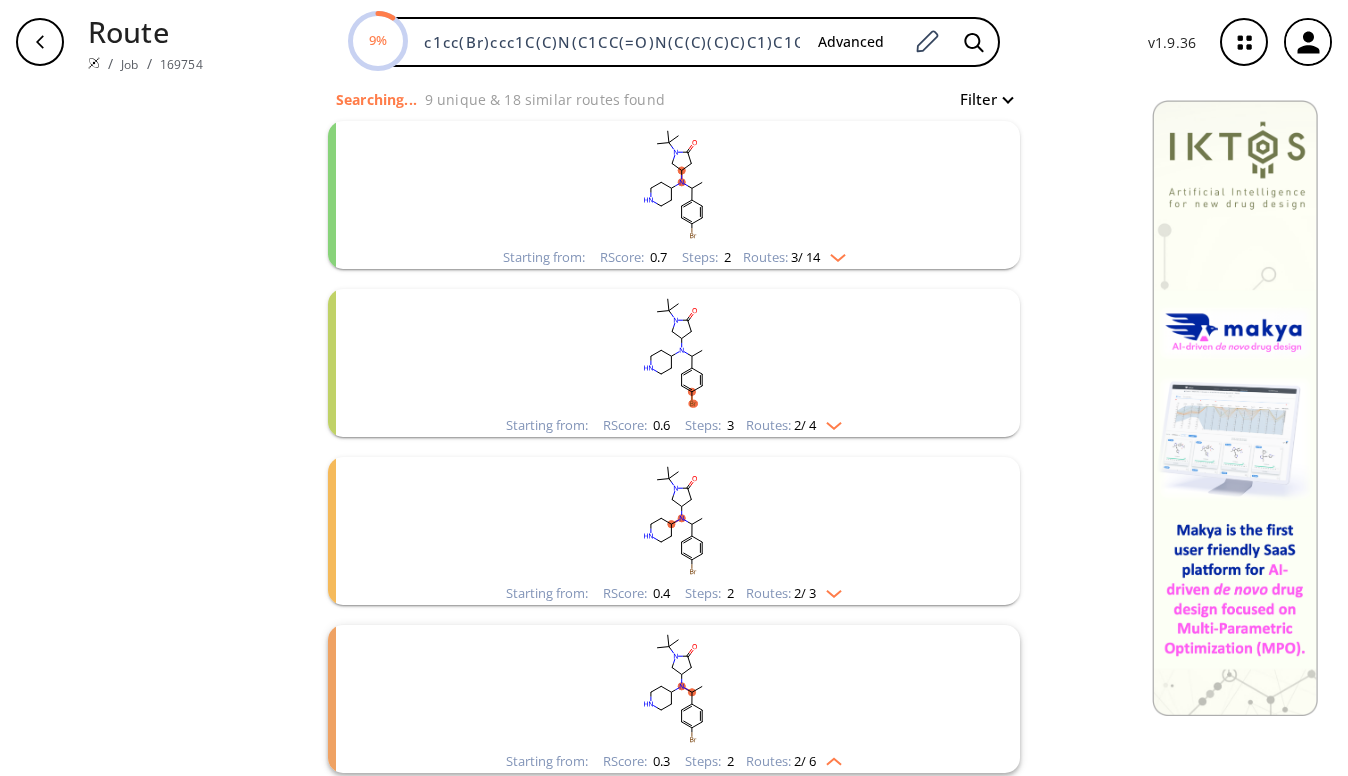 scroll, scrollTop: 0, scrollLeft: 0, axis: both 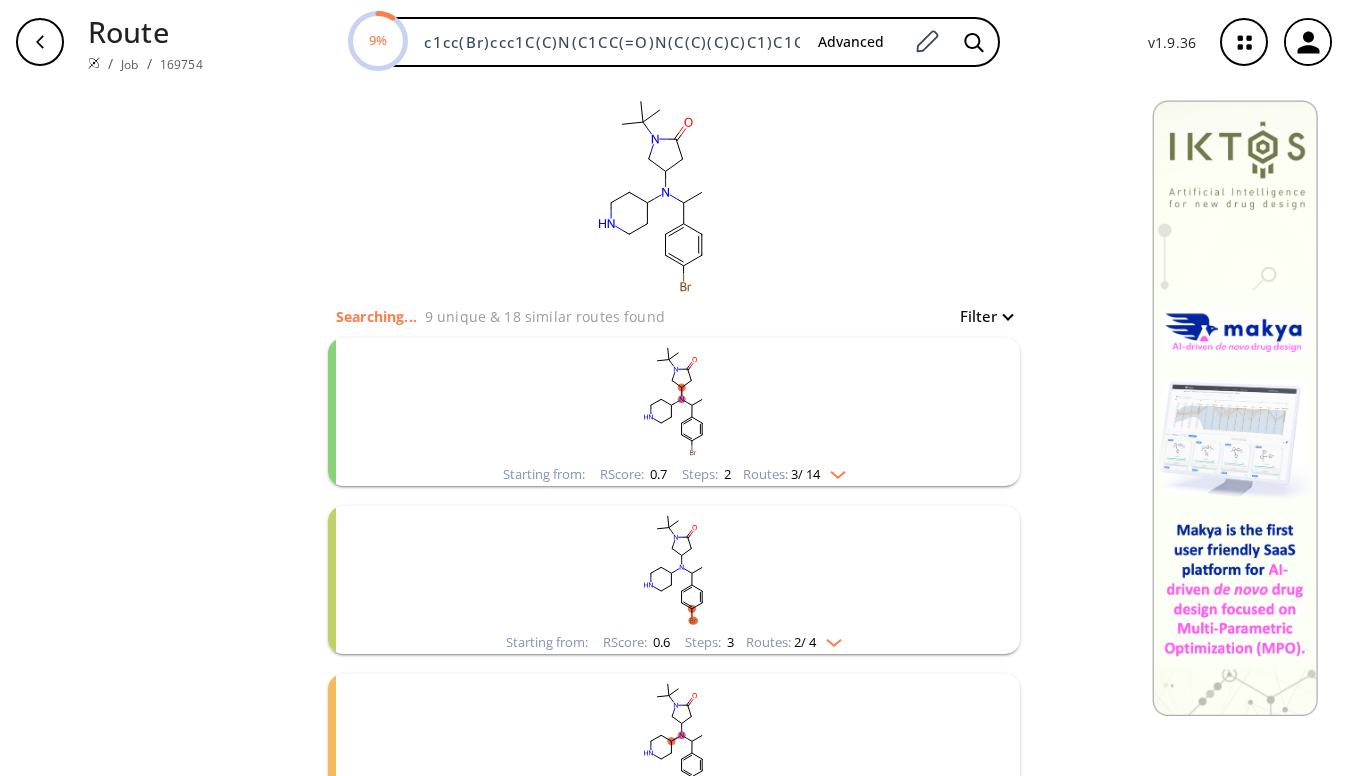 click 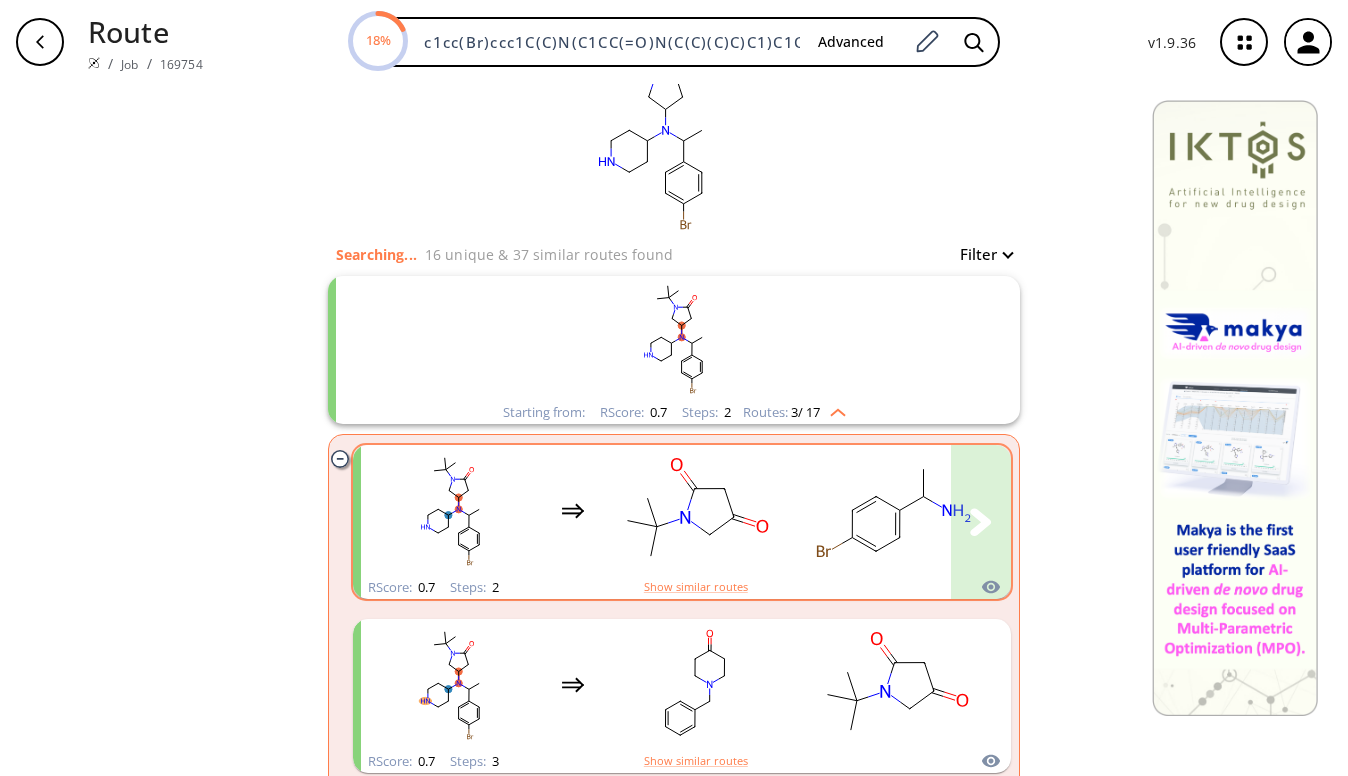 scroll, scrollTop: 40, scrollLeft: 0, axis: vertical 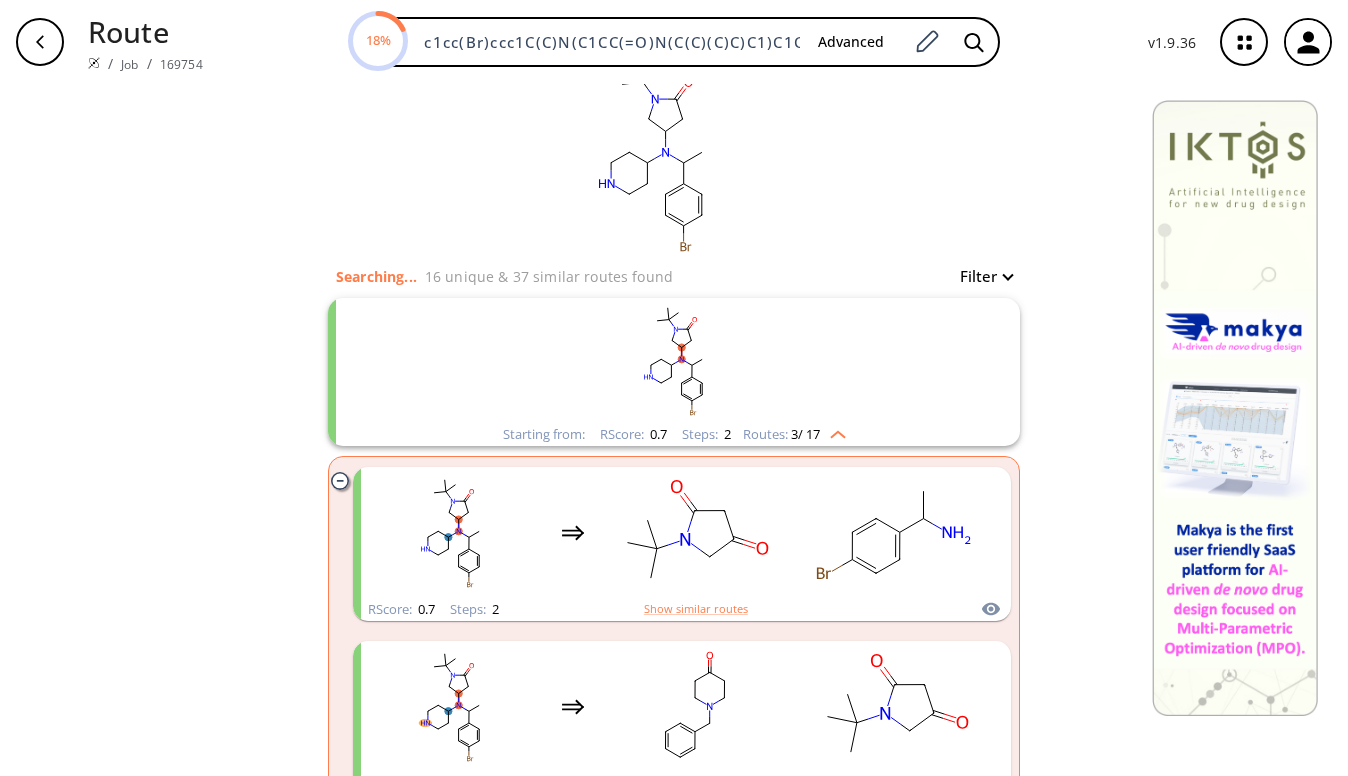 click 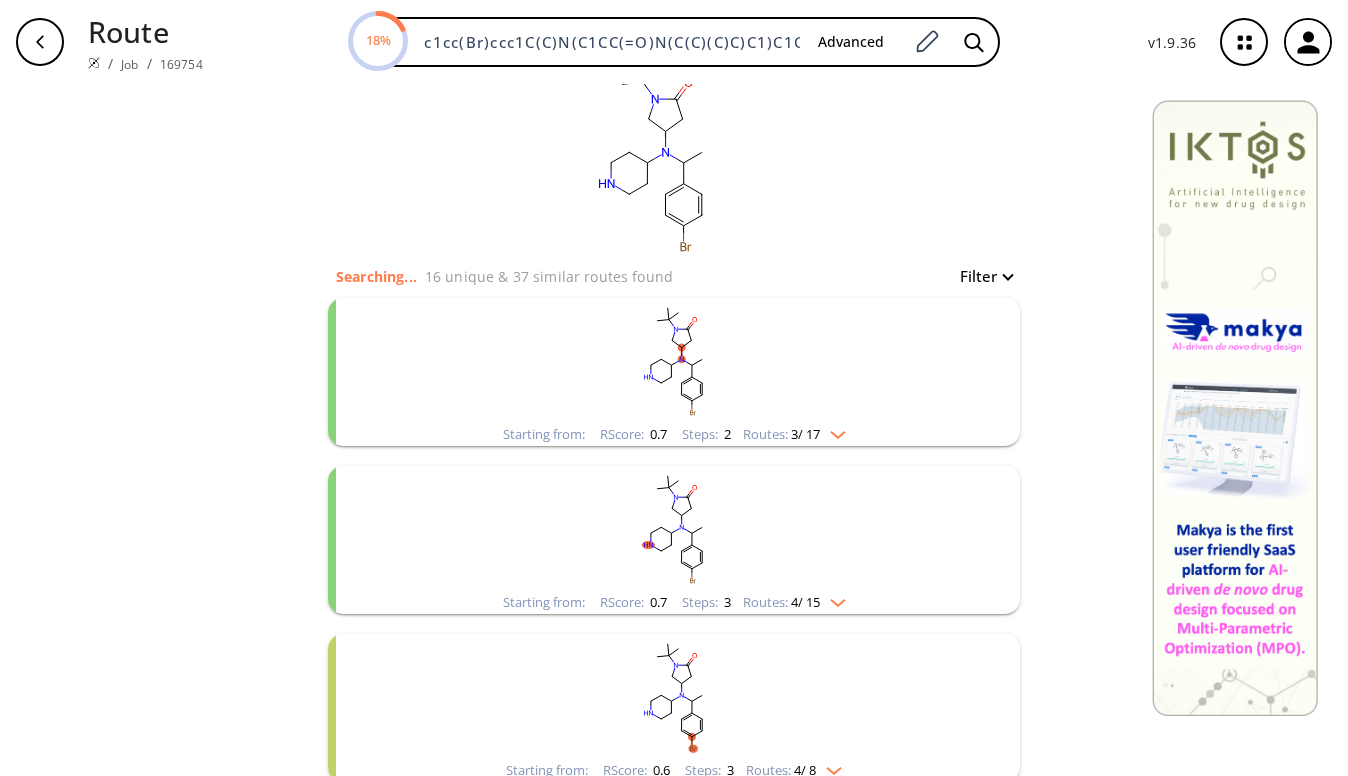 click 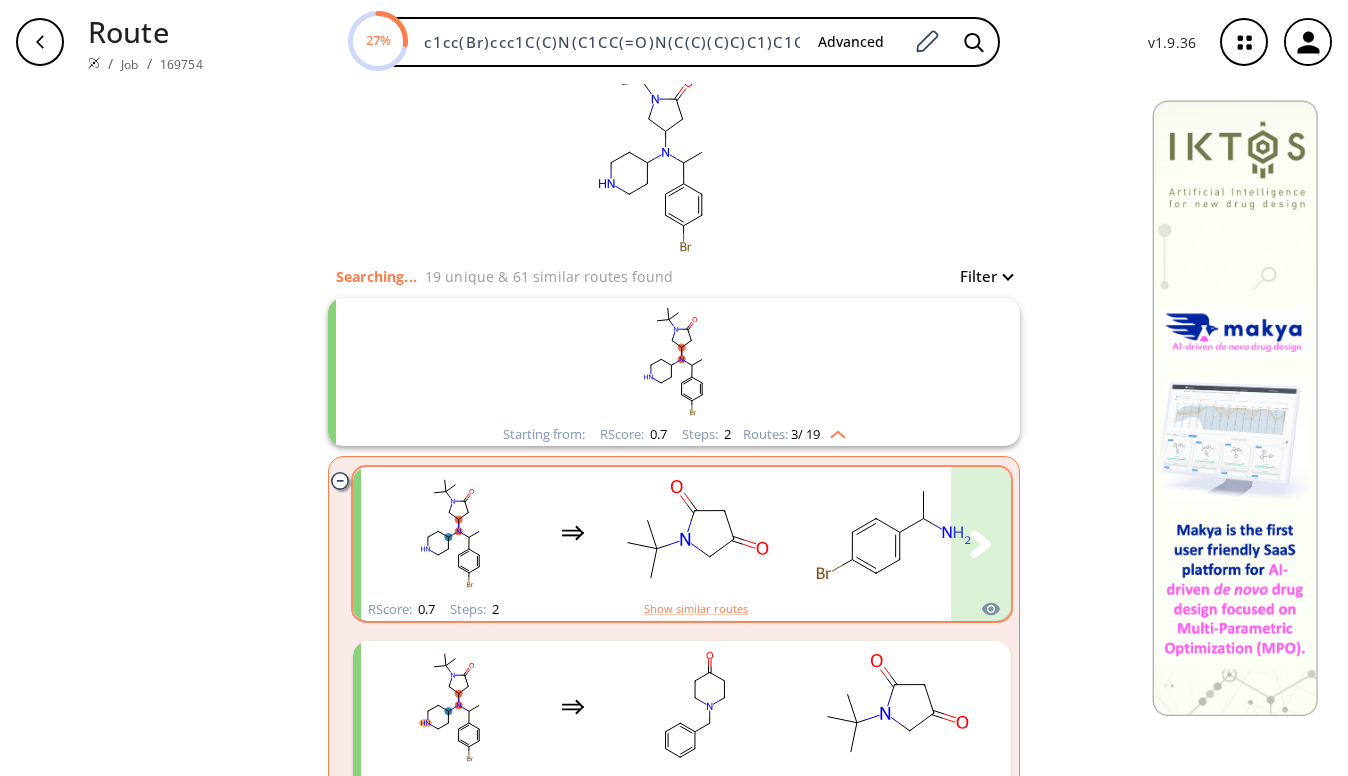 click 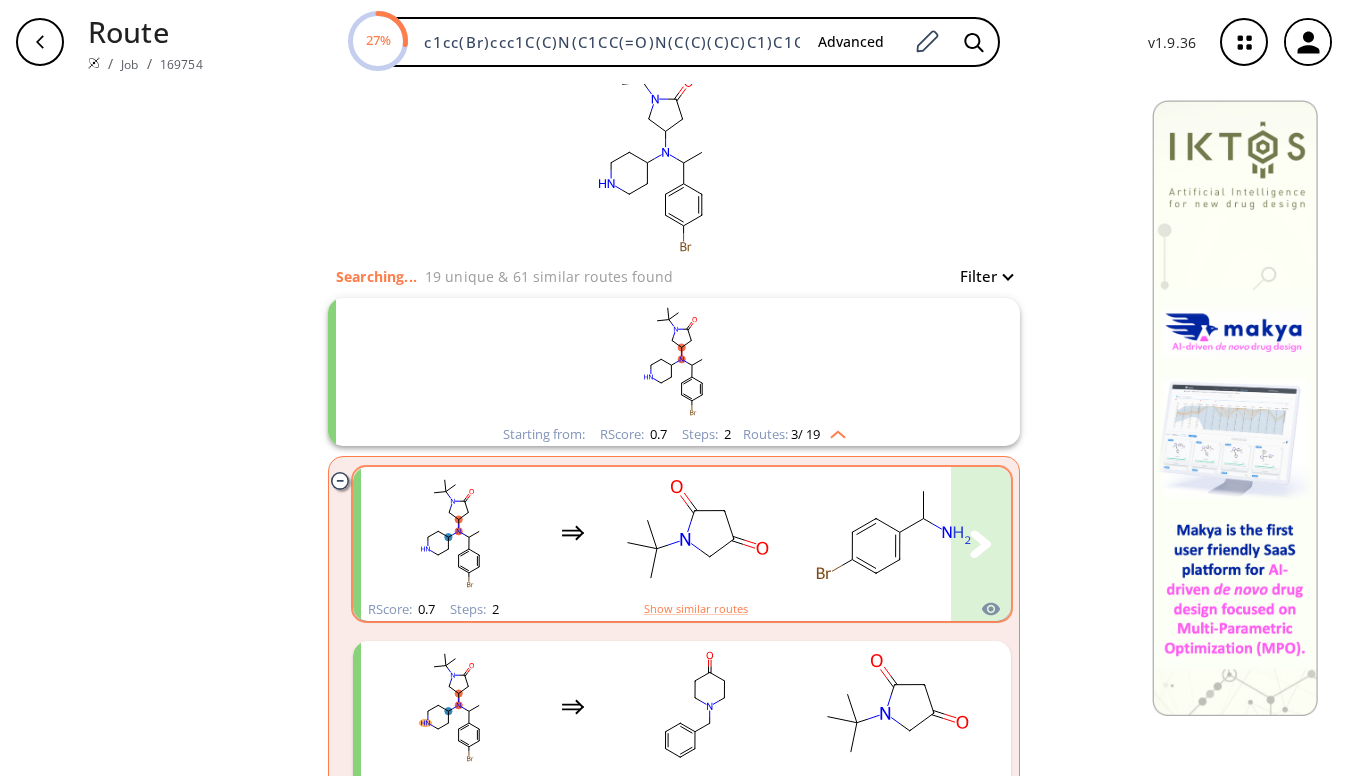 scroll, scrollTop: 0, scrollLeft: 0, axis: both 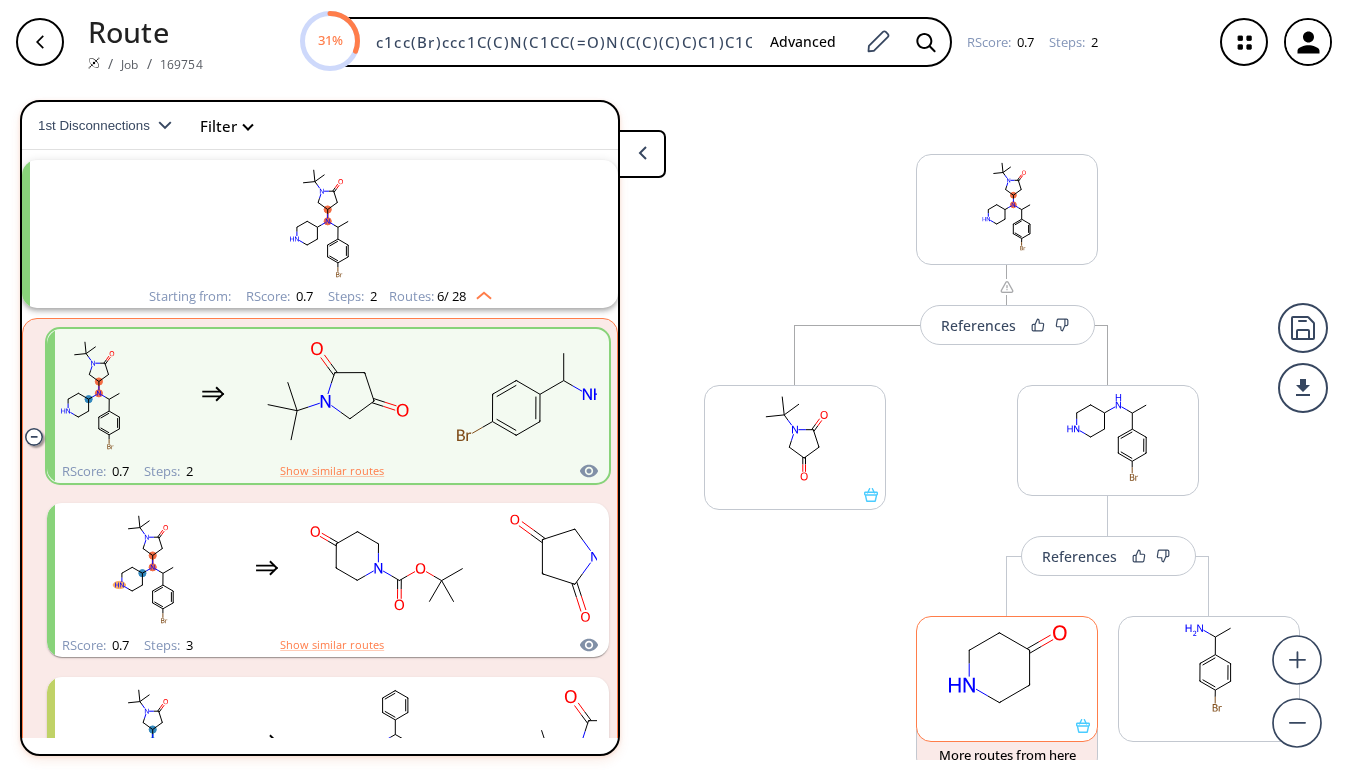 click 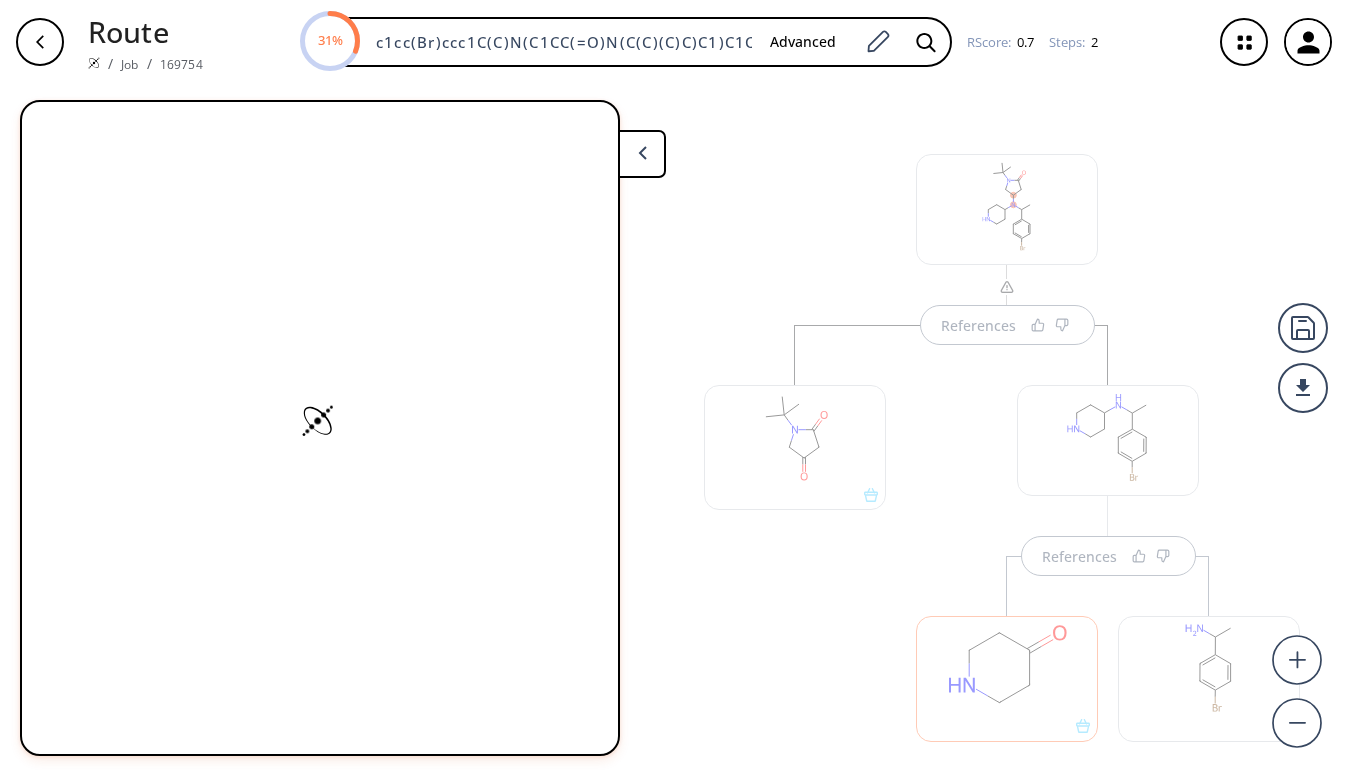 scroll, scrollTop: 0, scrollLeft: 0, axis: both 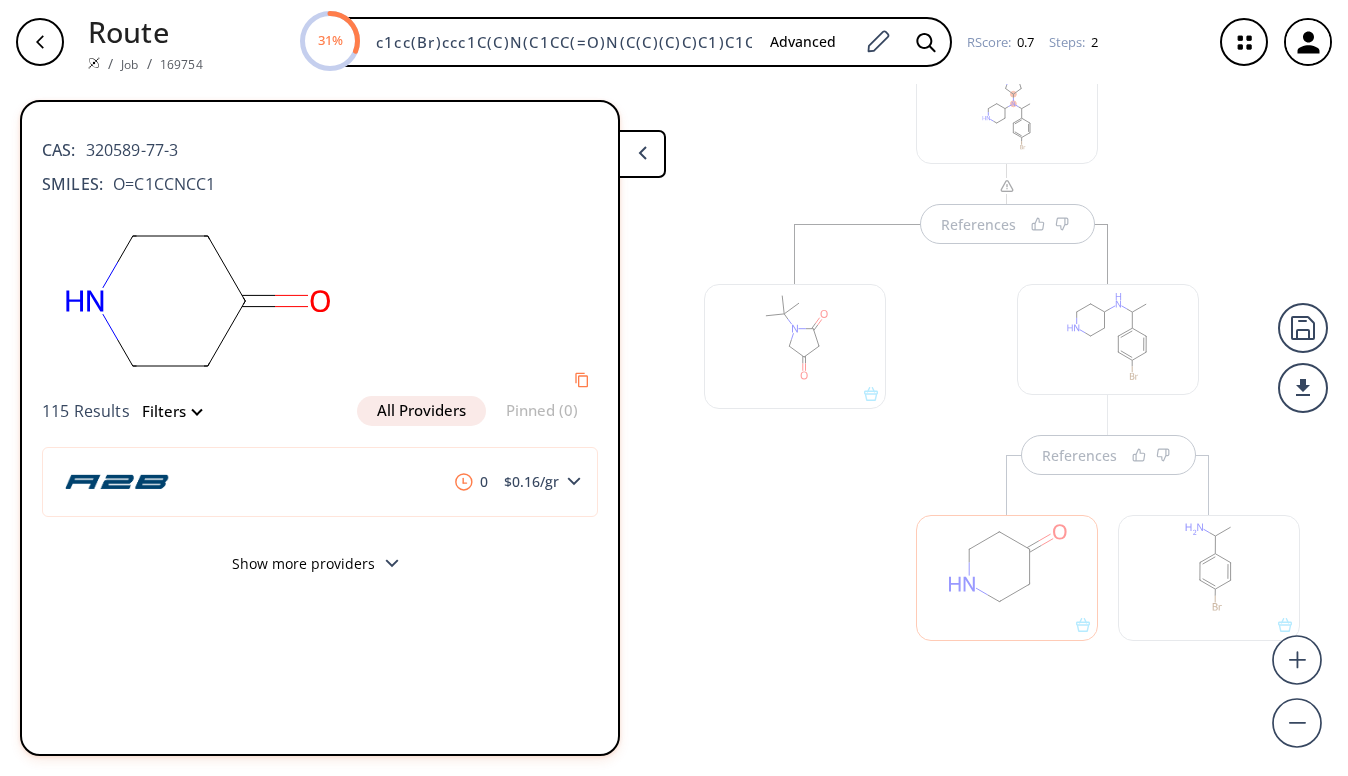 click at bounding box center (1209, 577) 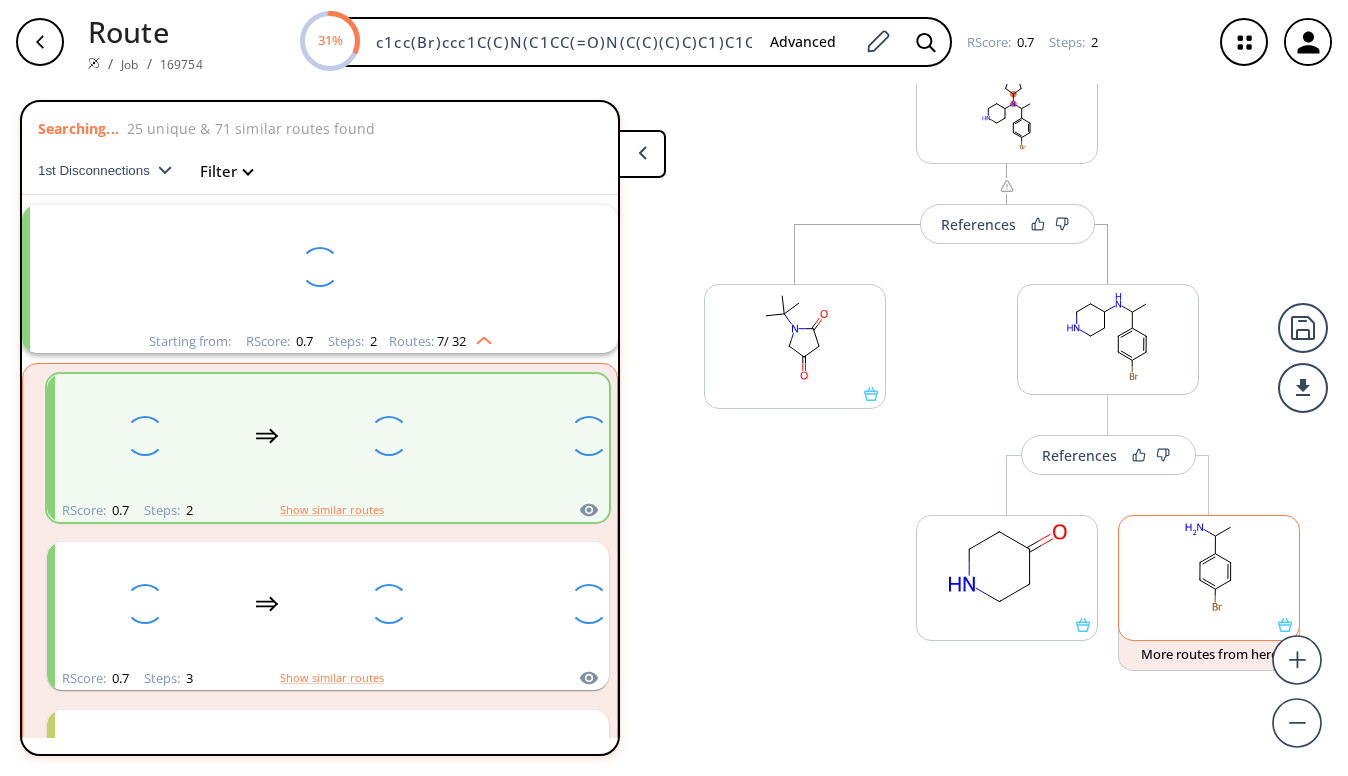 scroll, scrollTop: 45, scrollLeft: 0, axis: vertical 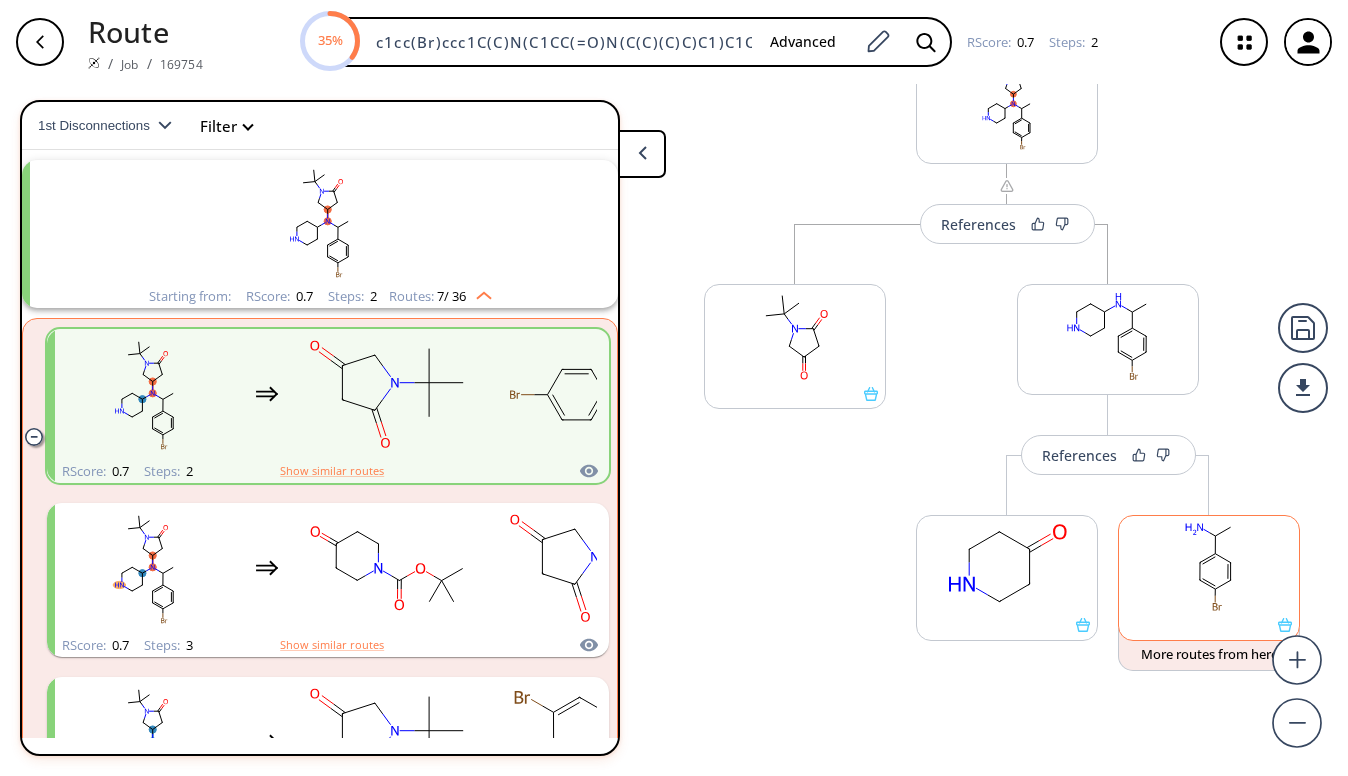 click 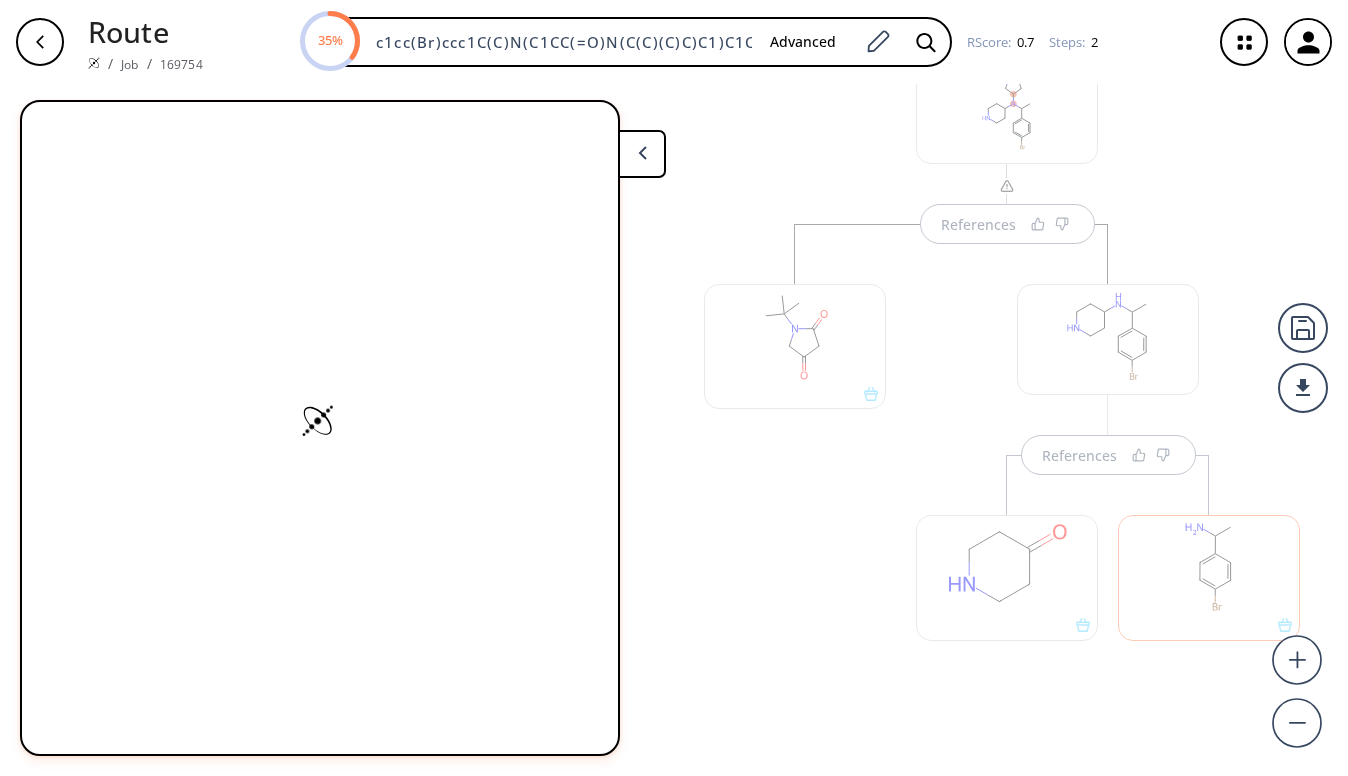 scroll, scrollTop: 0, scrollLeft: 0, axis: both 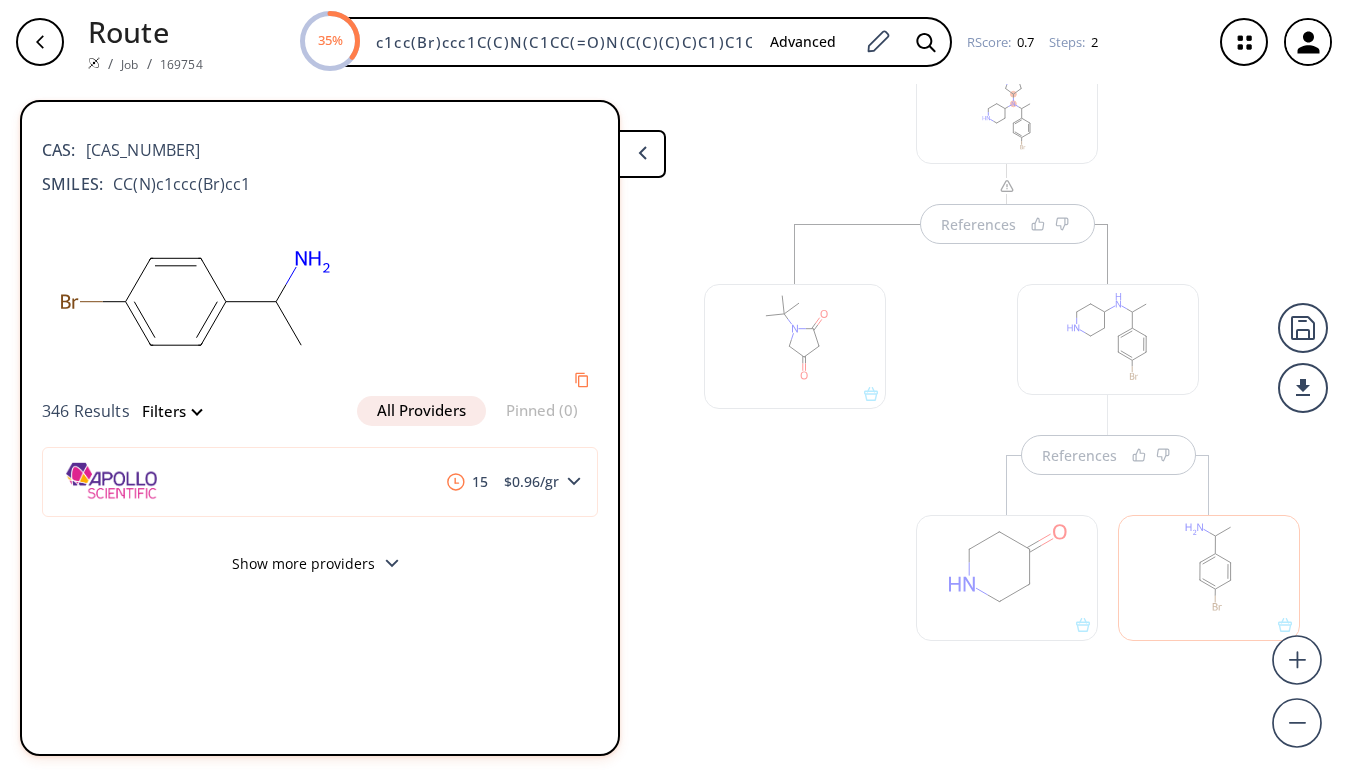 click at bounding box center (795, 346) 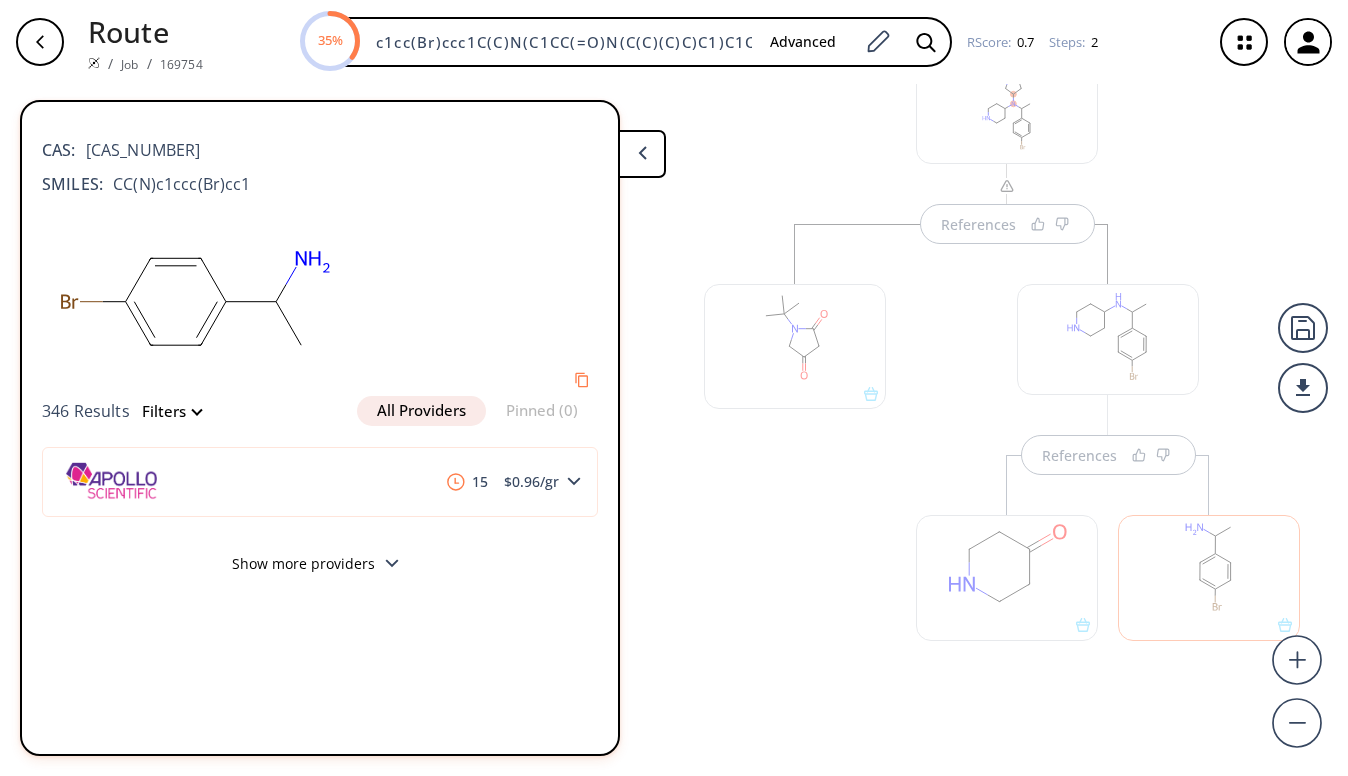 scroll, scrollTop: 45, scrollLeft: 0, axis: vertical 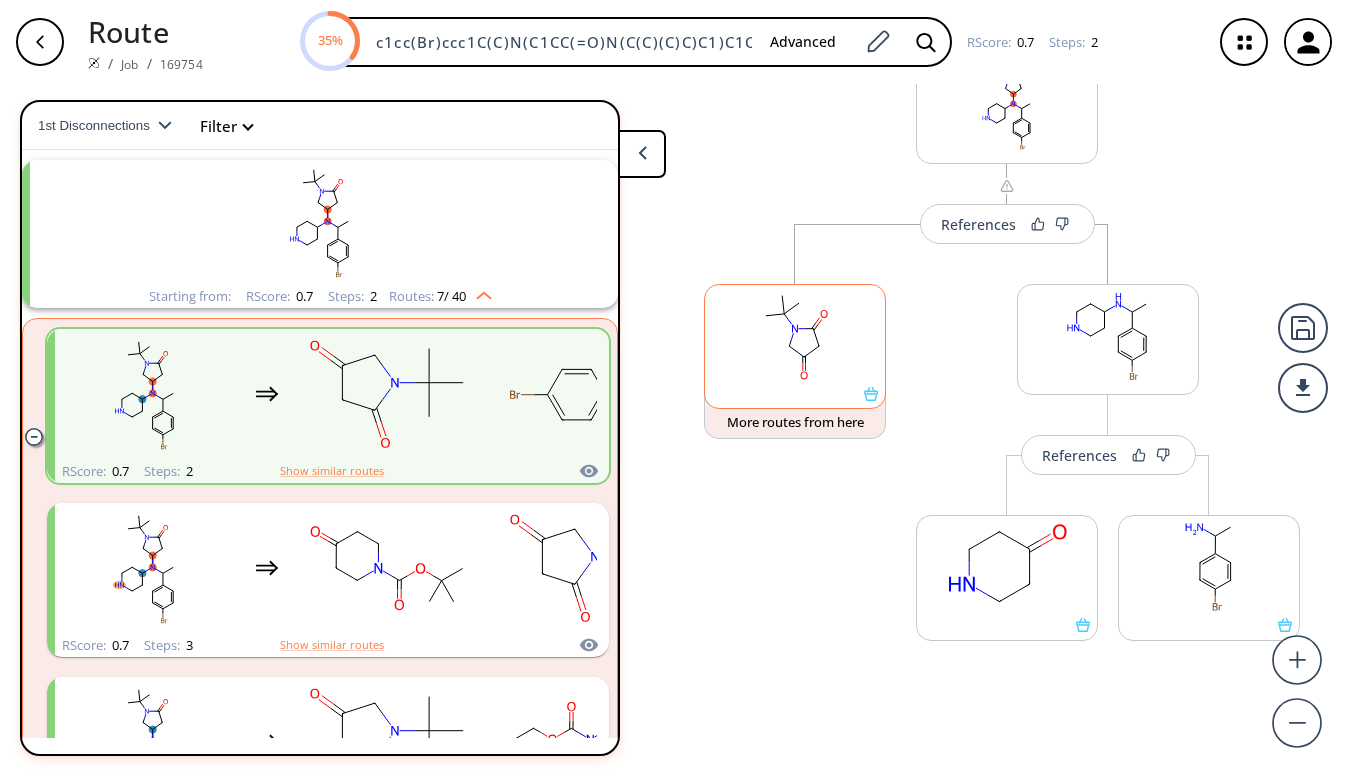 click 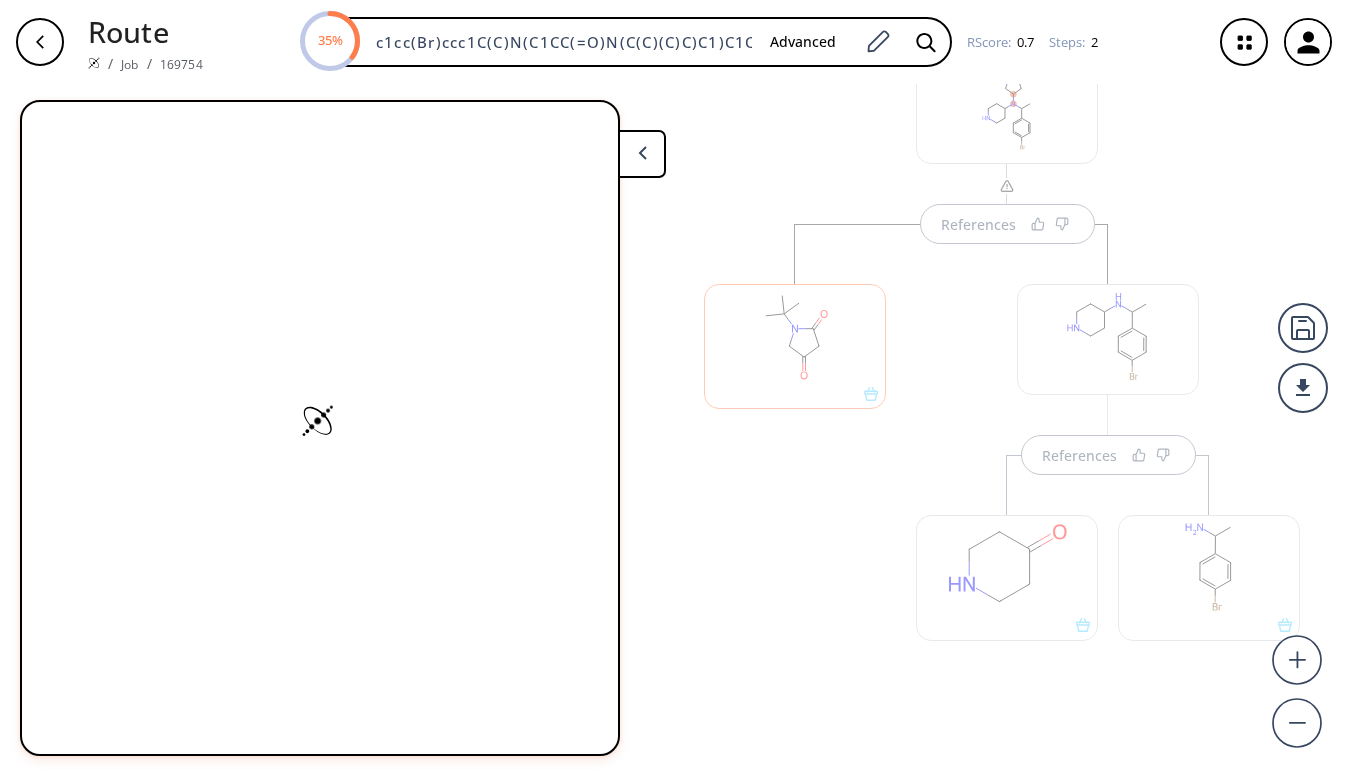 scroll, scrollTop: 0, scrollLeft: 0, axis: both 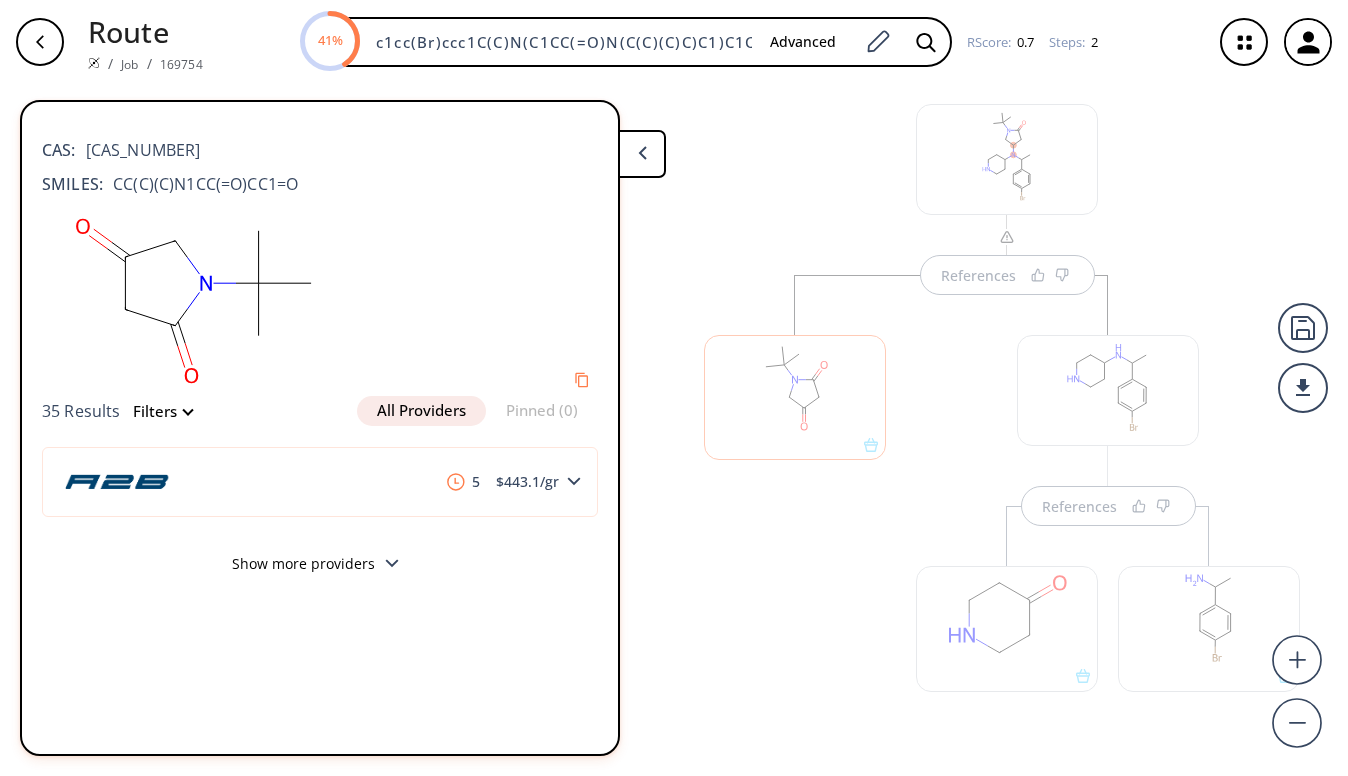 click on "References References" at bounding box center [674, 422] 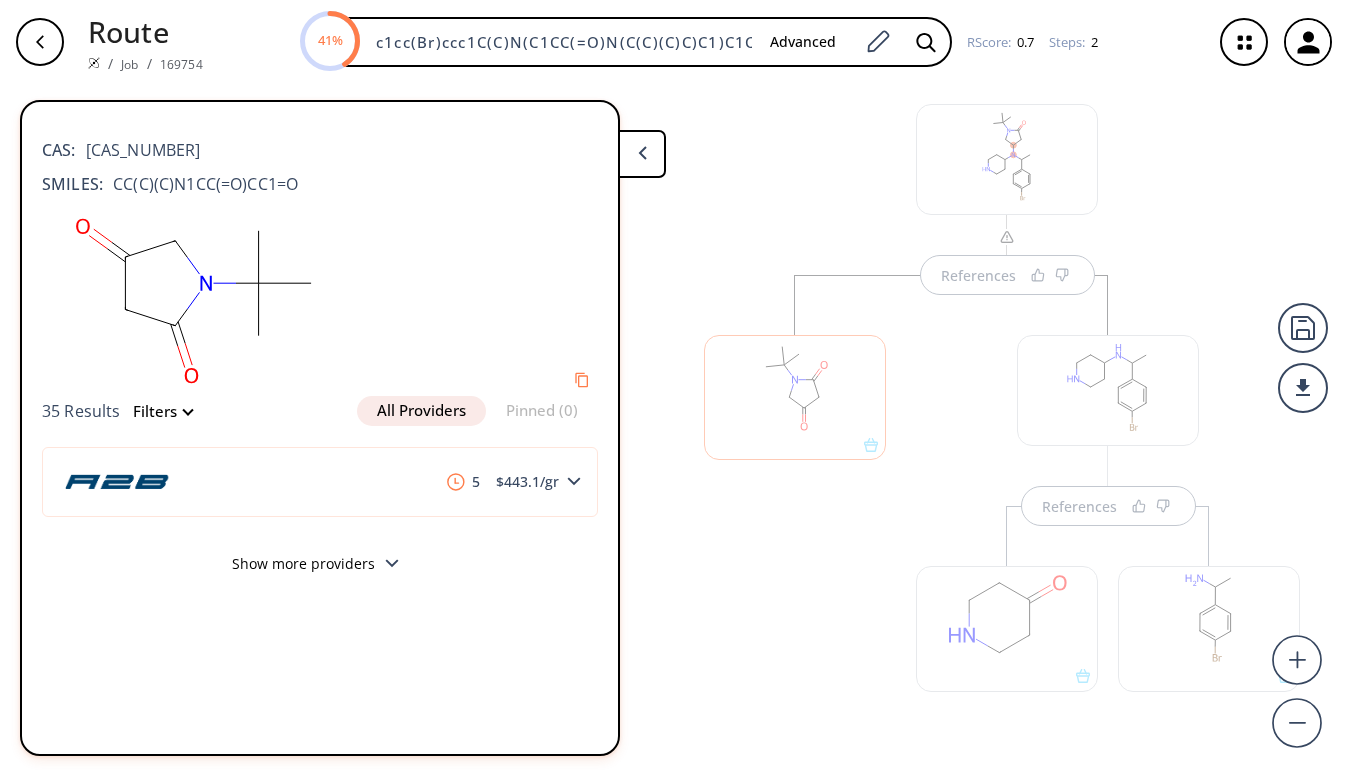 scroll, scrollTop: 45, scrollLeft: 0, axis: vertical 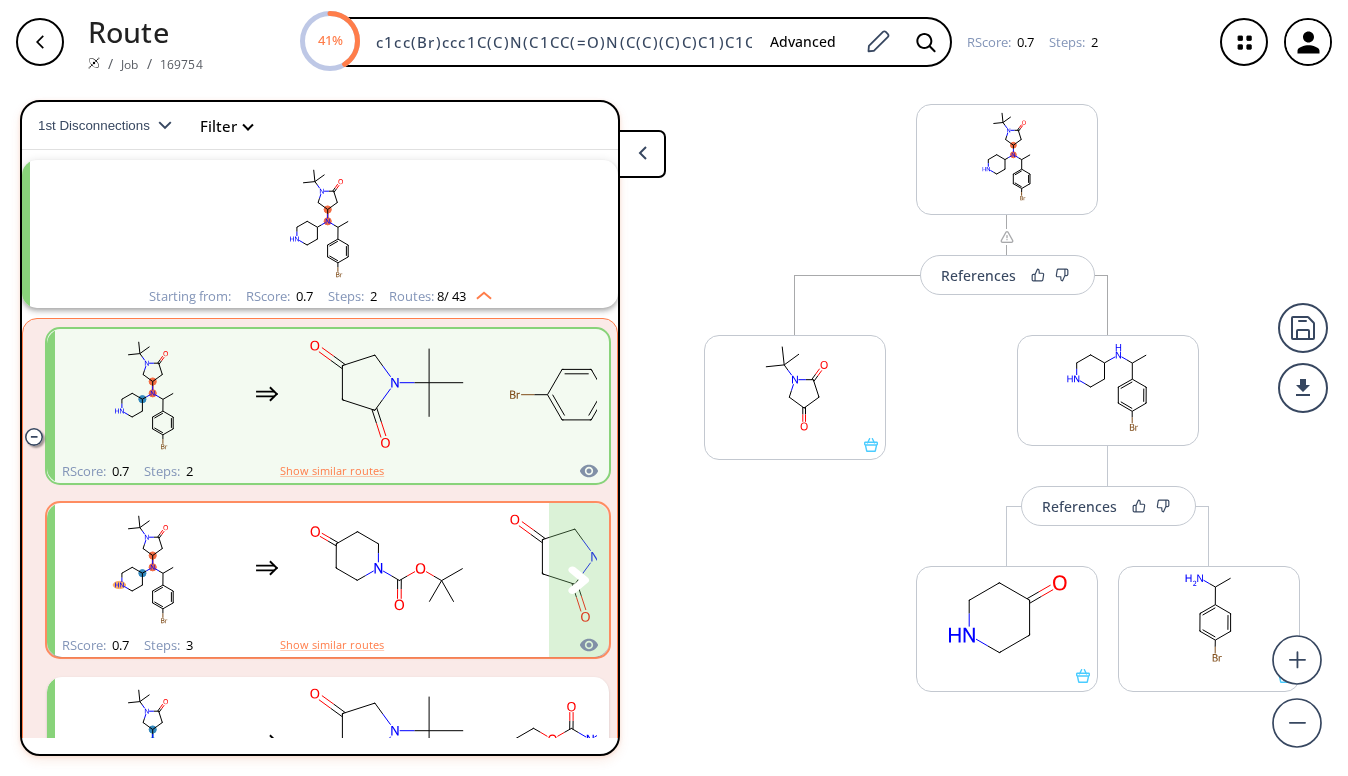 click 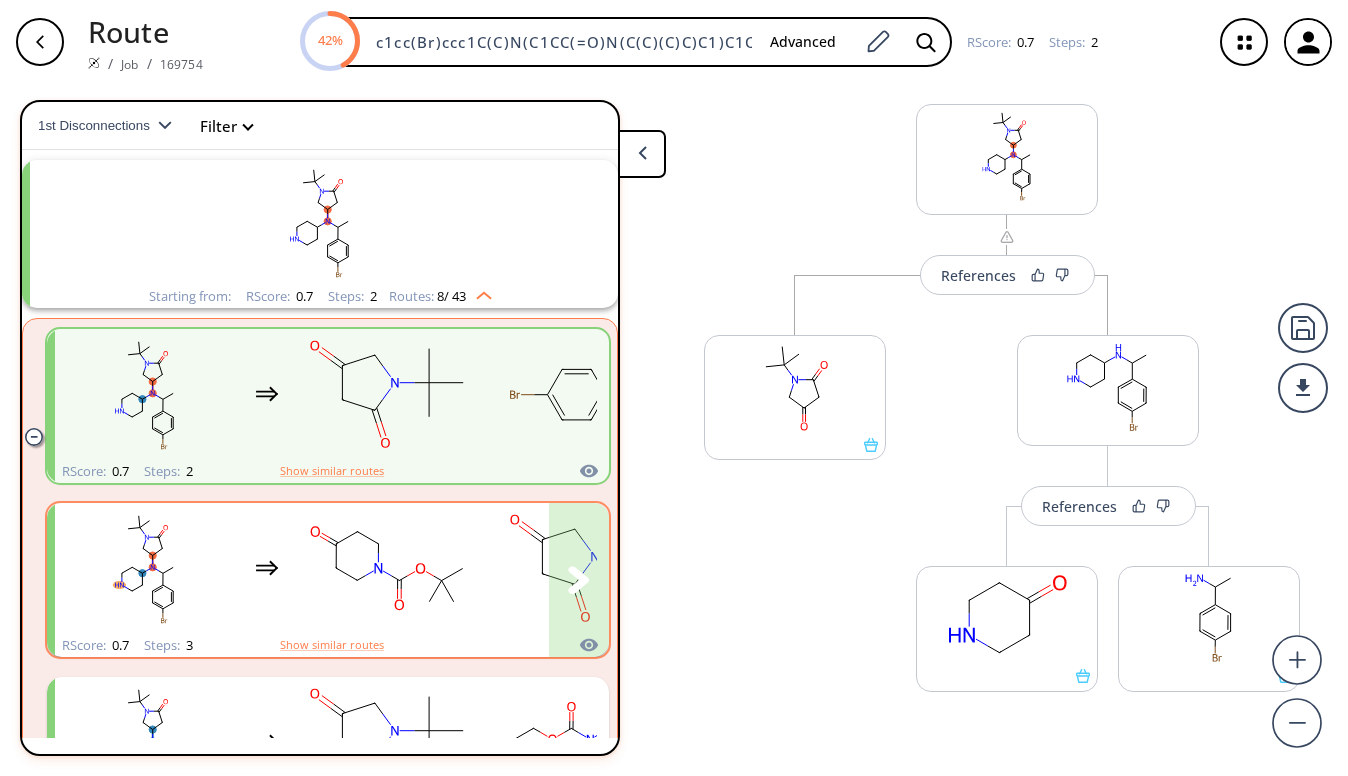 scroll, scrollTop: 0, scrollLeft: 0, axis: both 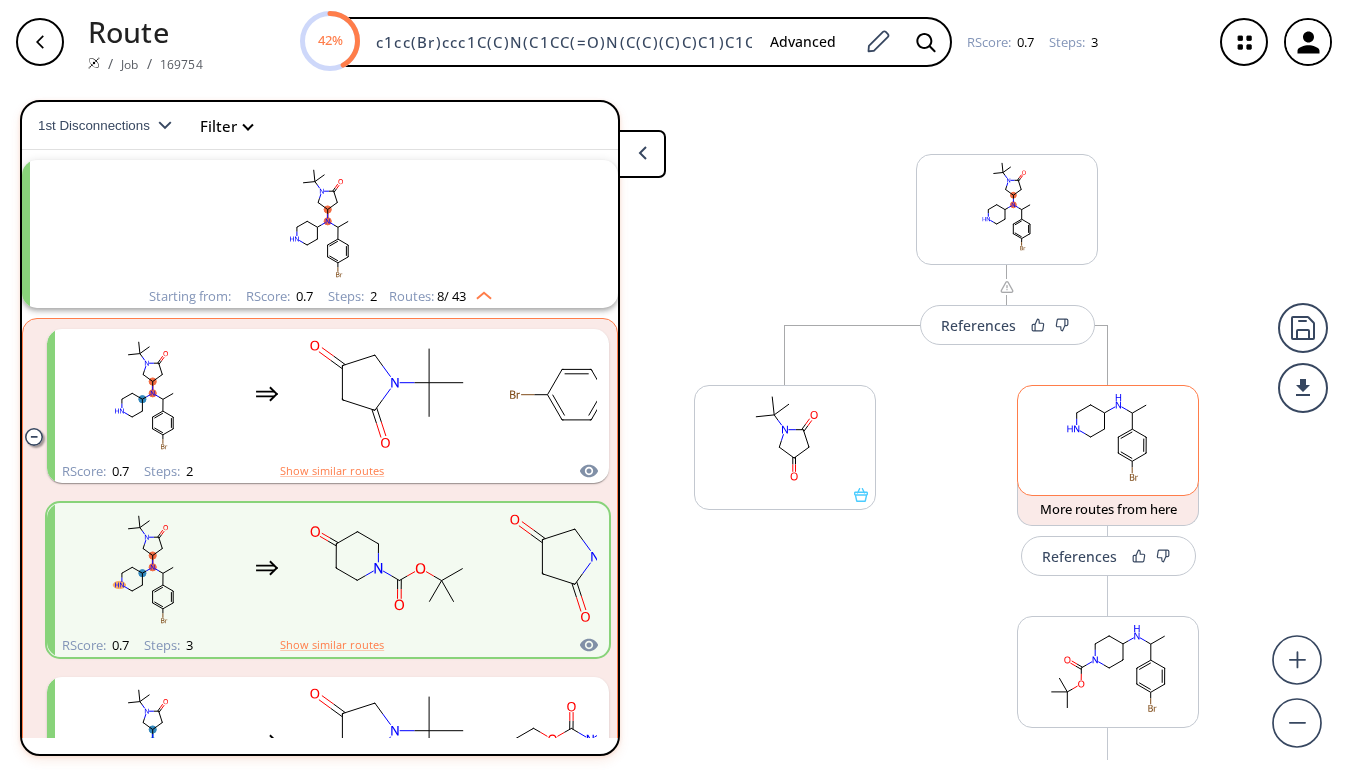 click 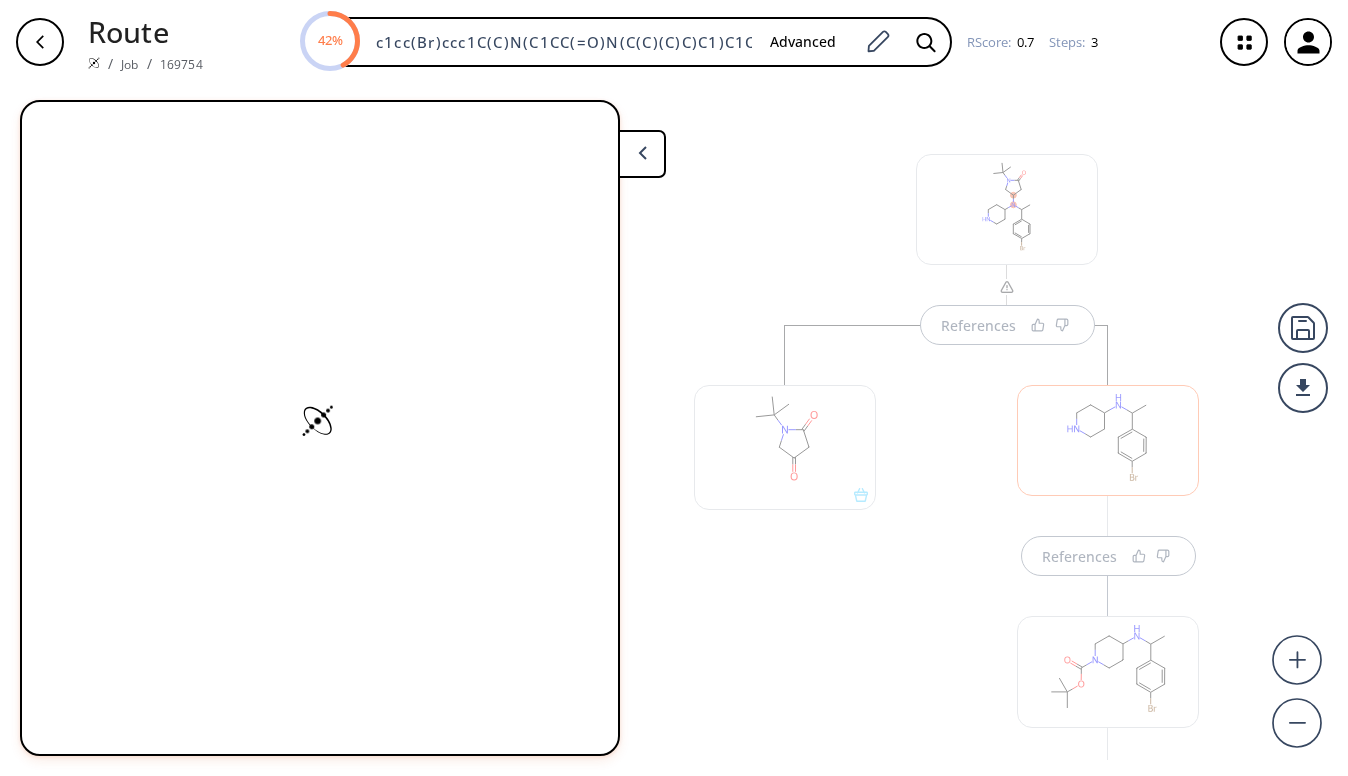 scroll, scrollTop: 0, scrollLeft: 0, axis: both 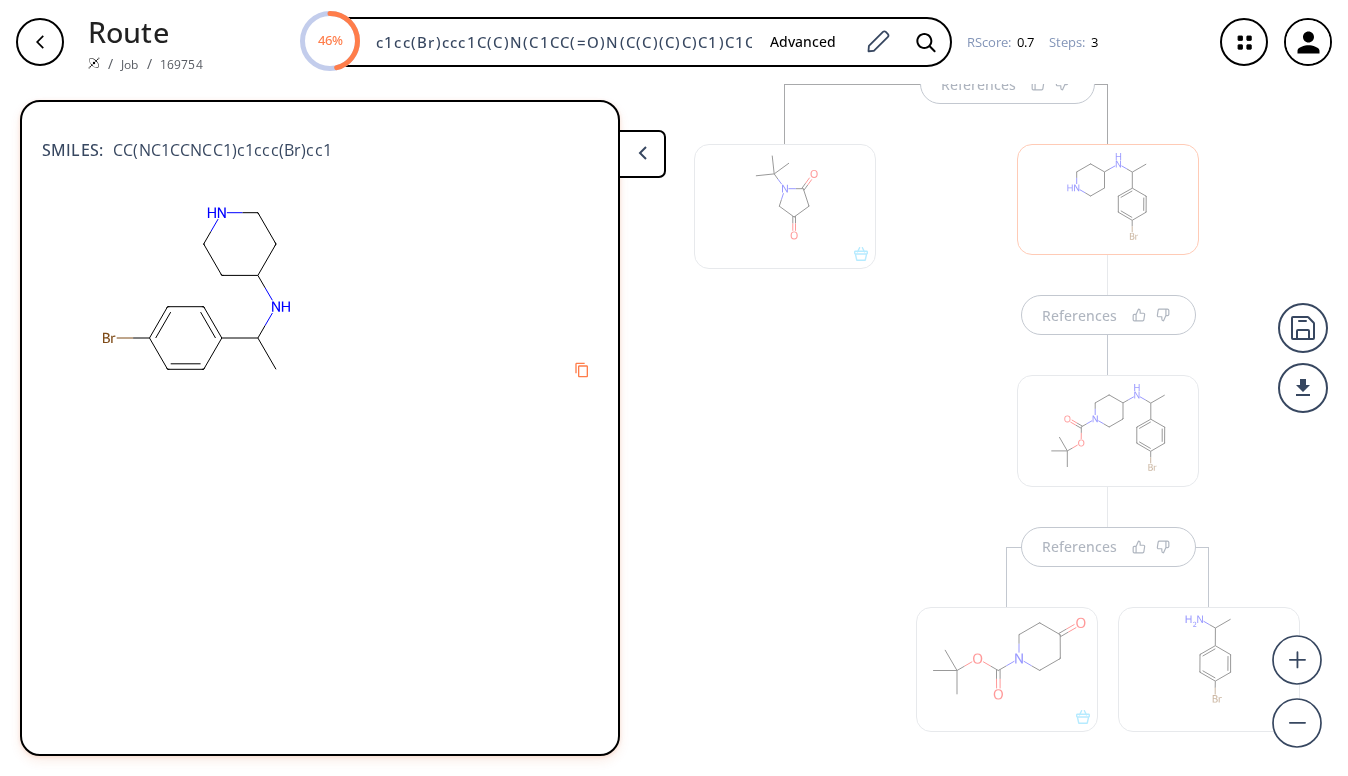click at bounding box center [785, 468] 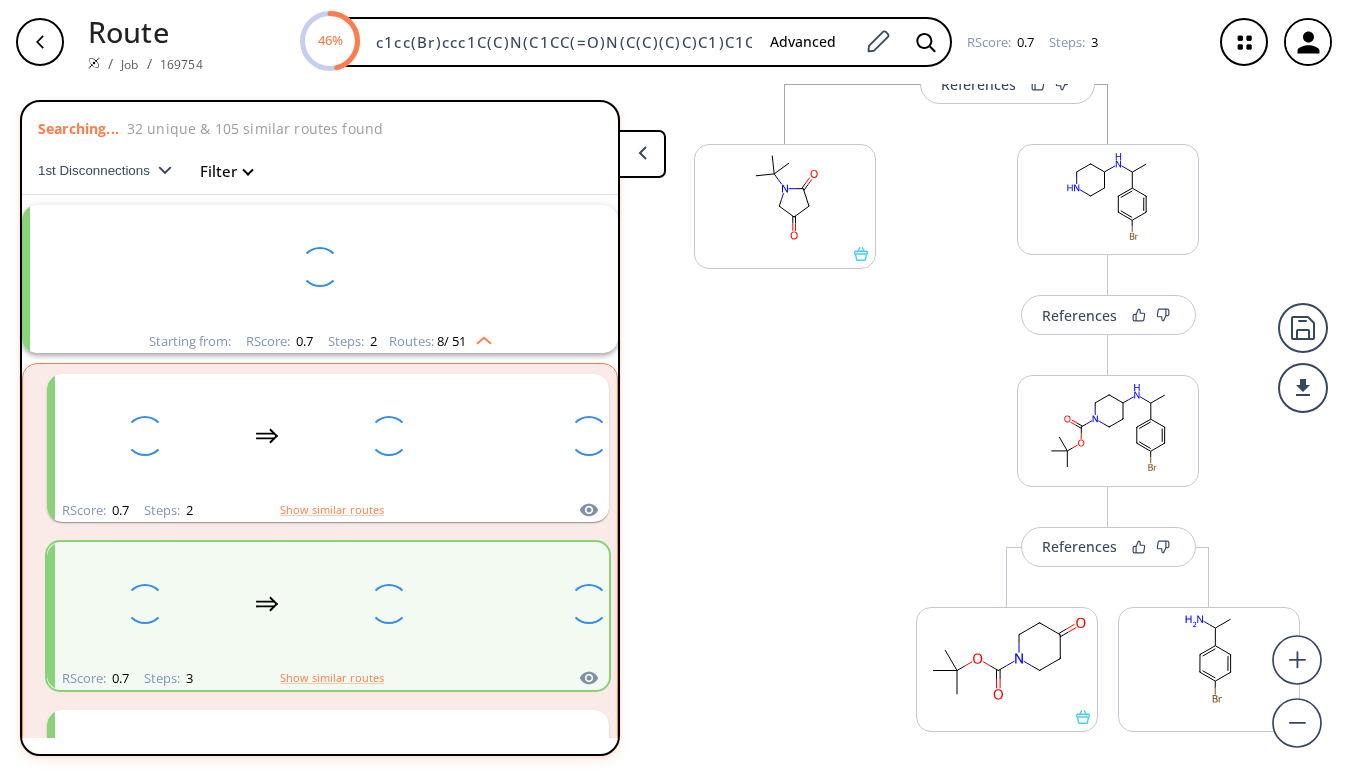 scroll, scrollTop: 45, scrollLeft: 0, axis: vertical 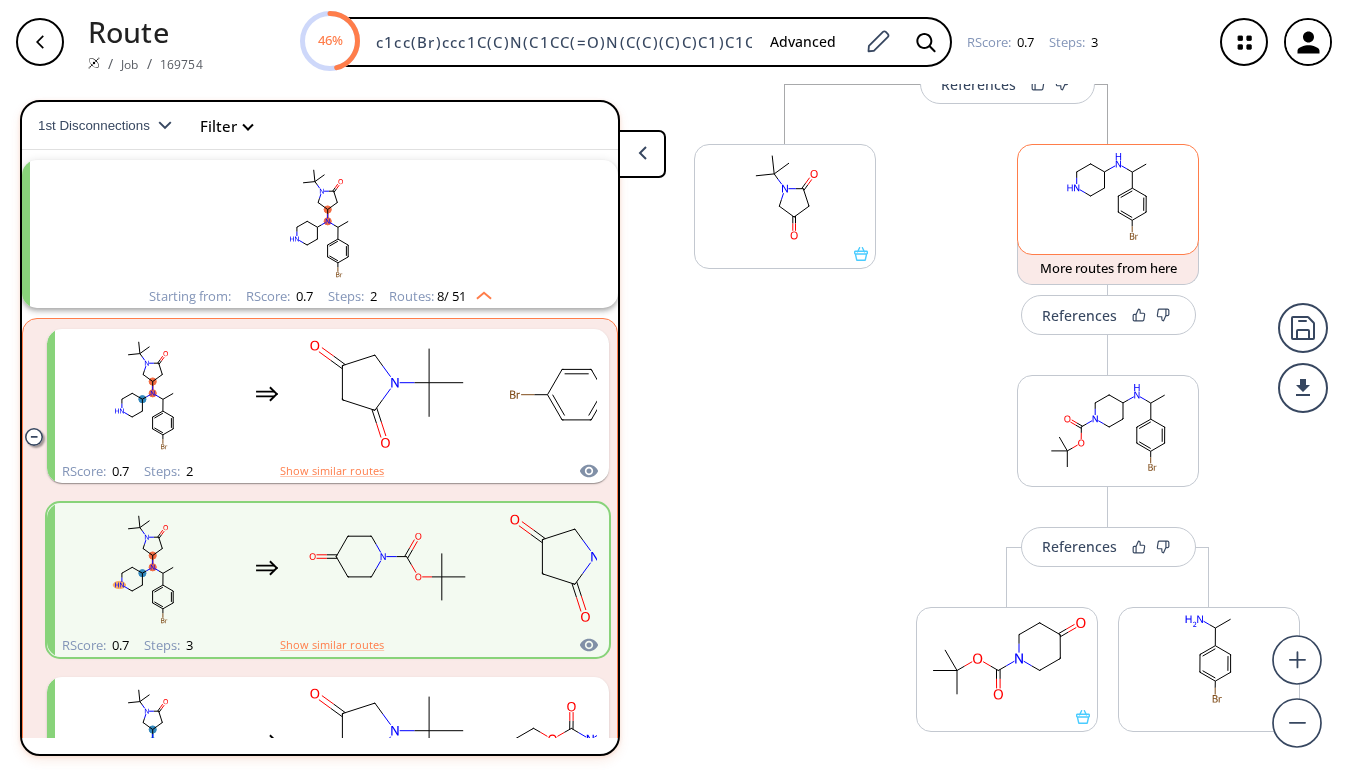 click 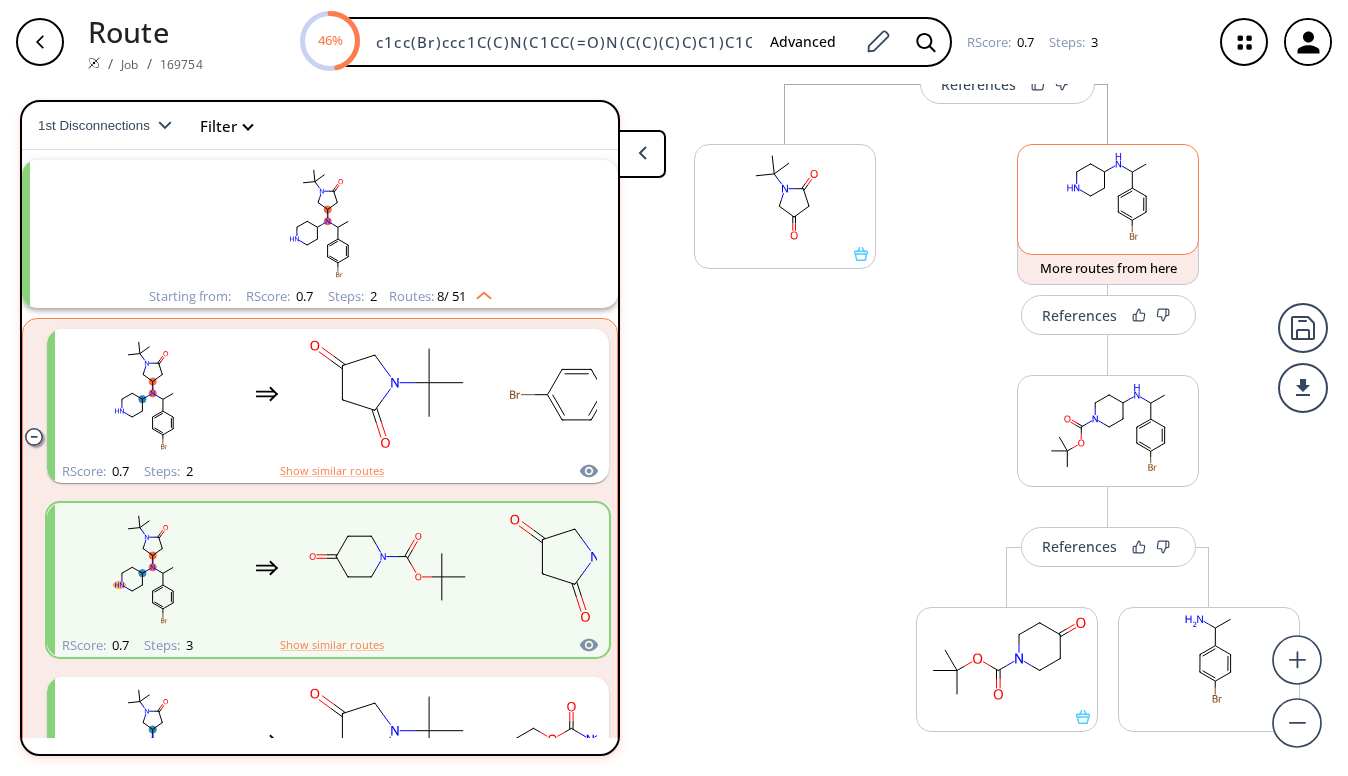 scroll, scrollTop: 0, scrollLeft: 0, axis: both 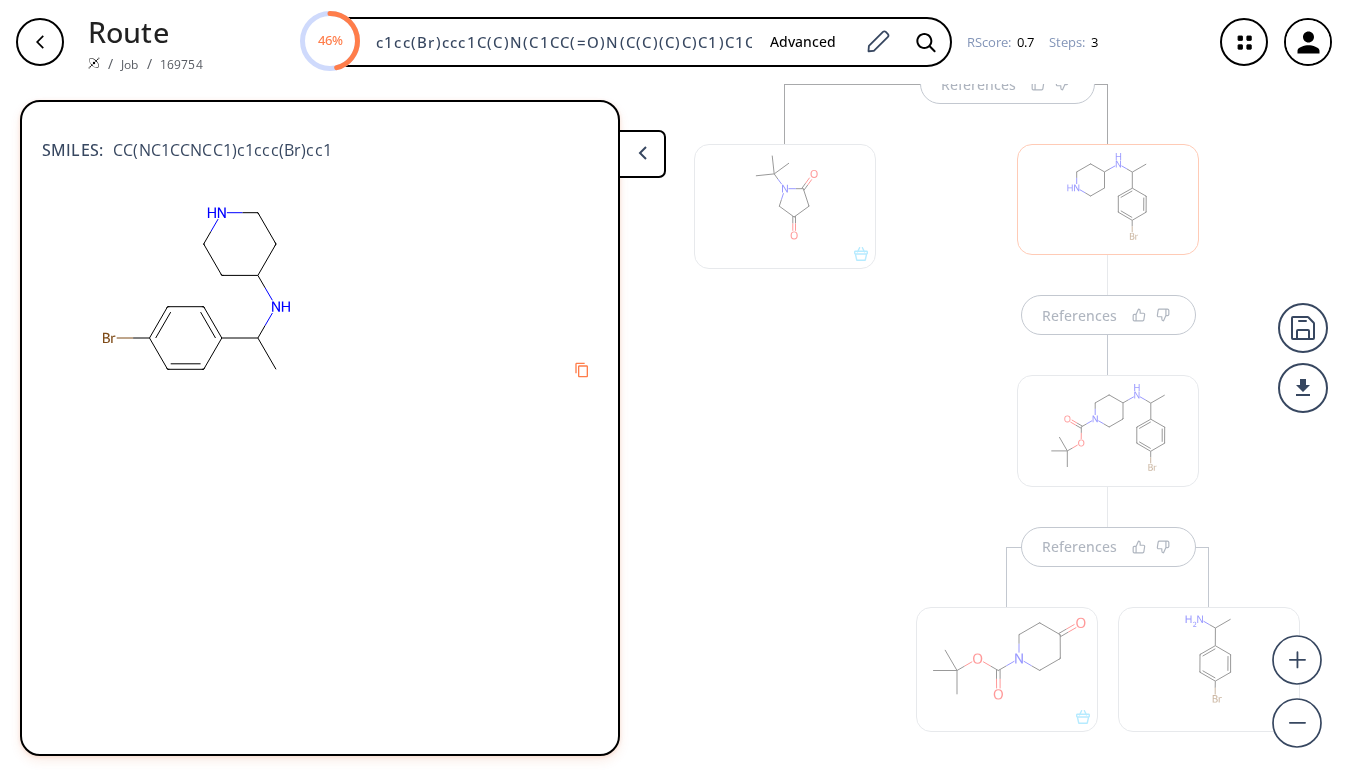click at bounding box center [785, 468] 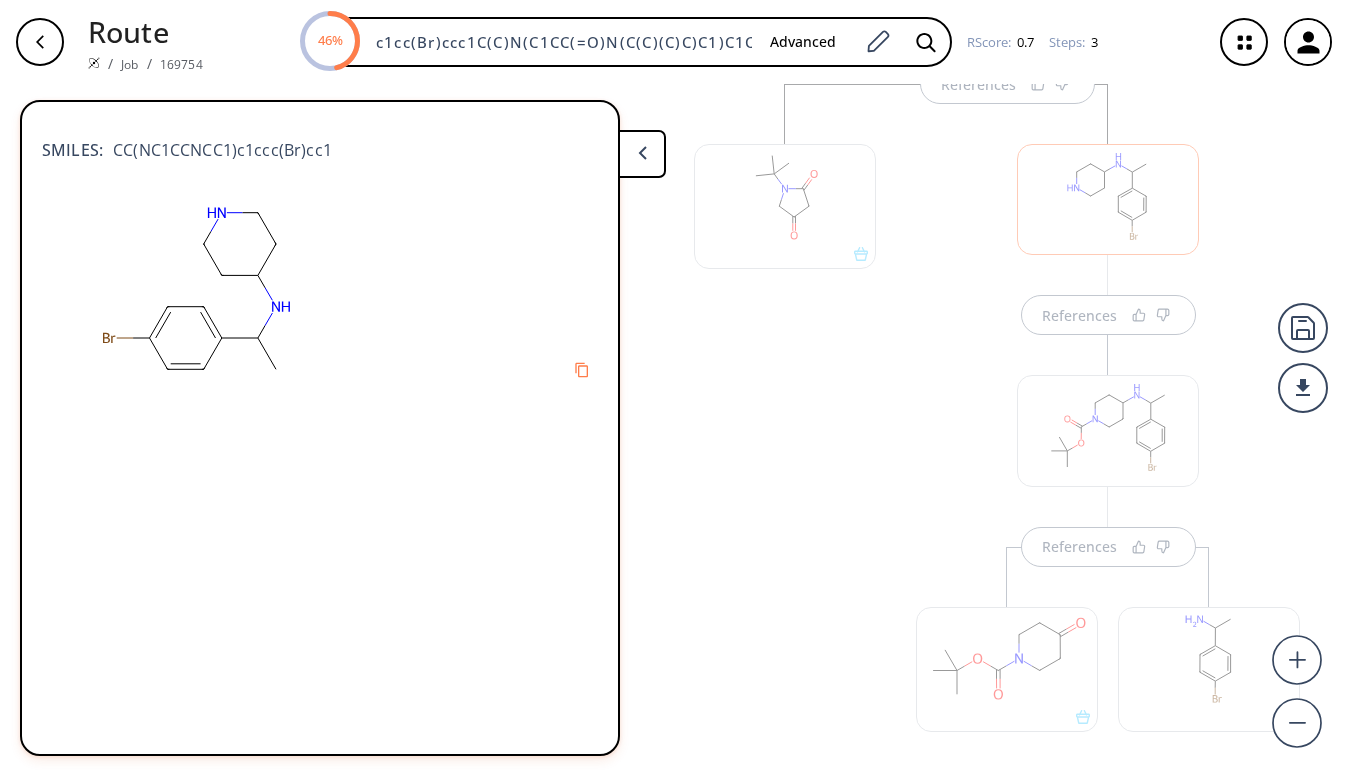 scroll, scrollTop: 45, scrollLeft: 0, axis: vertical 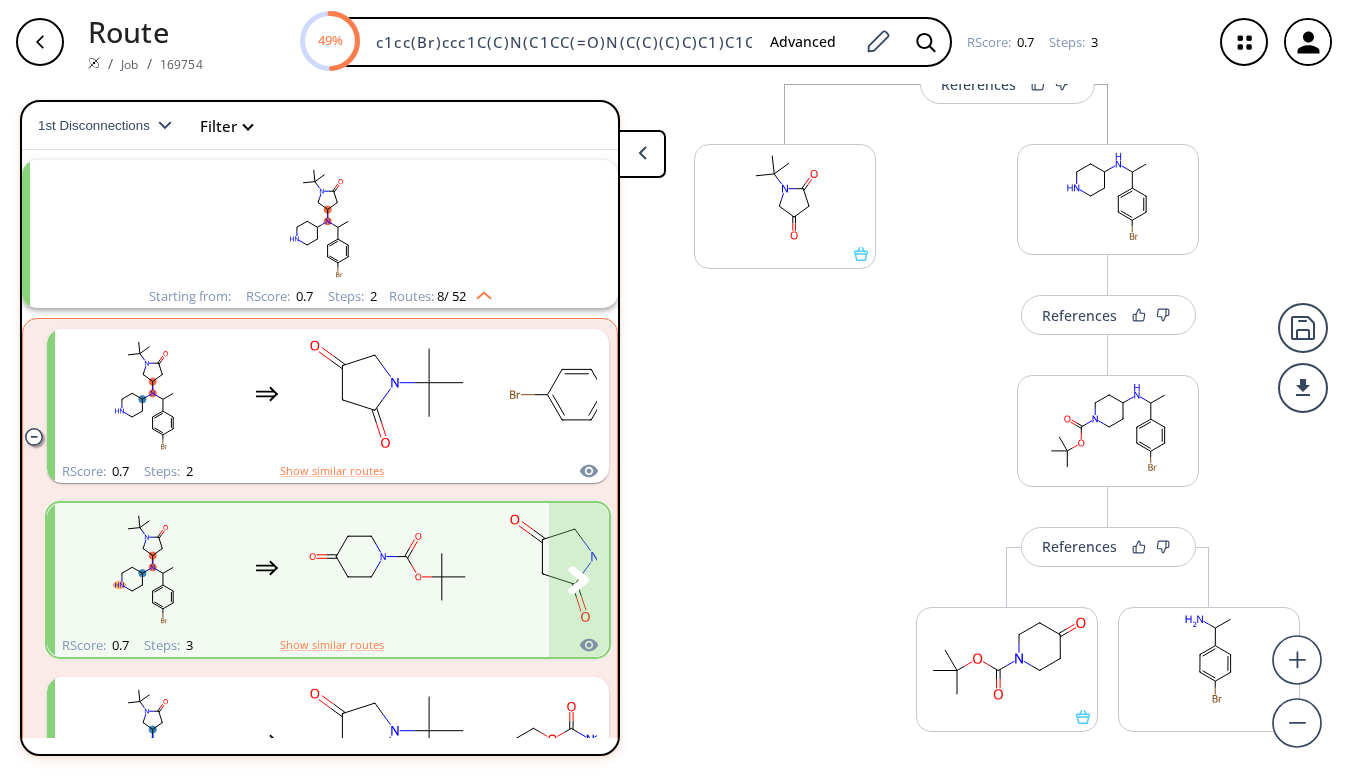 click 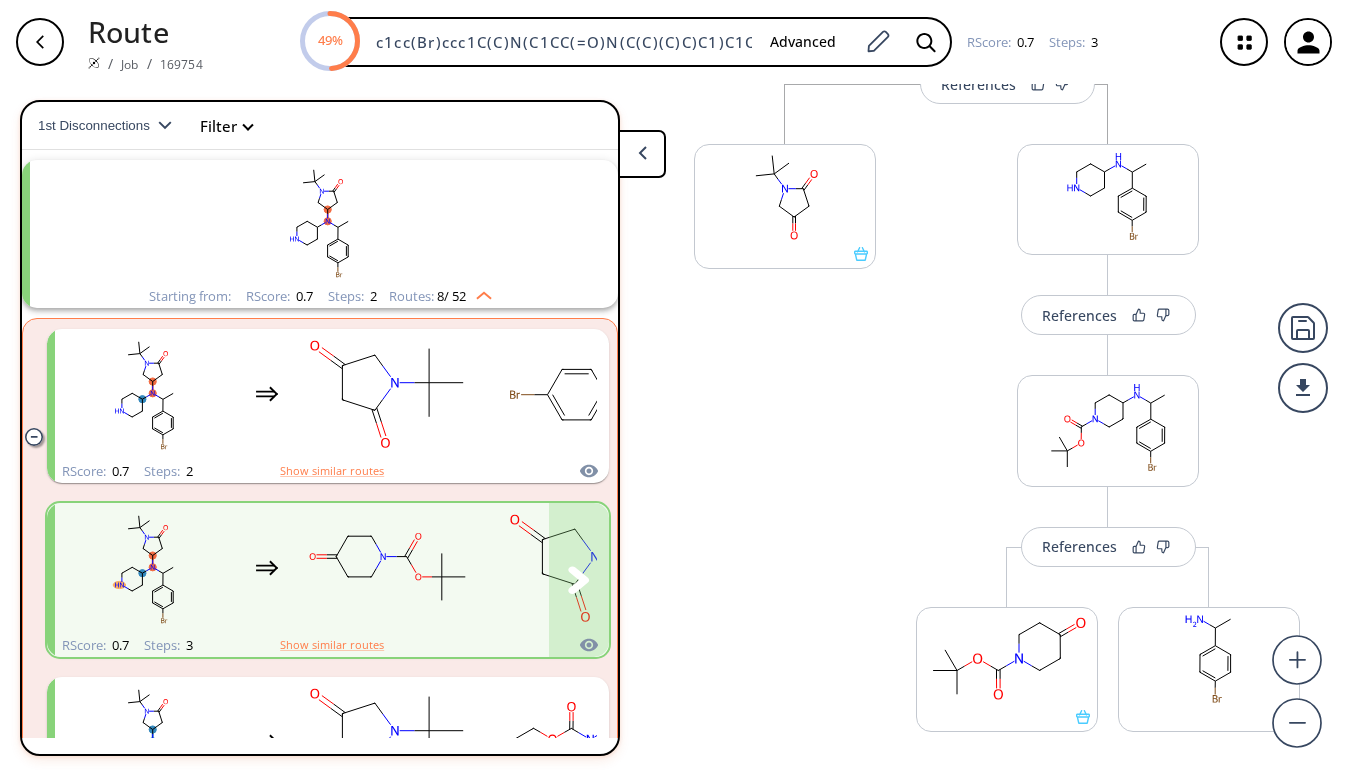 click 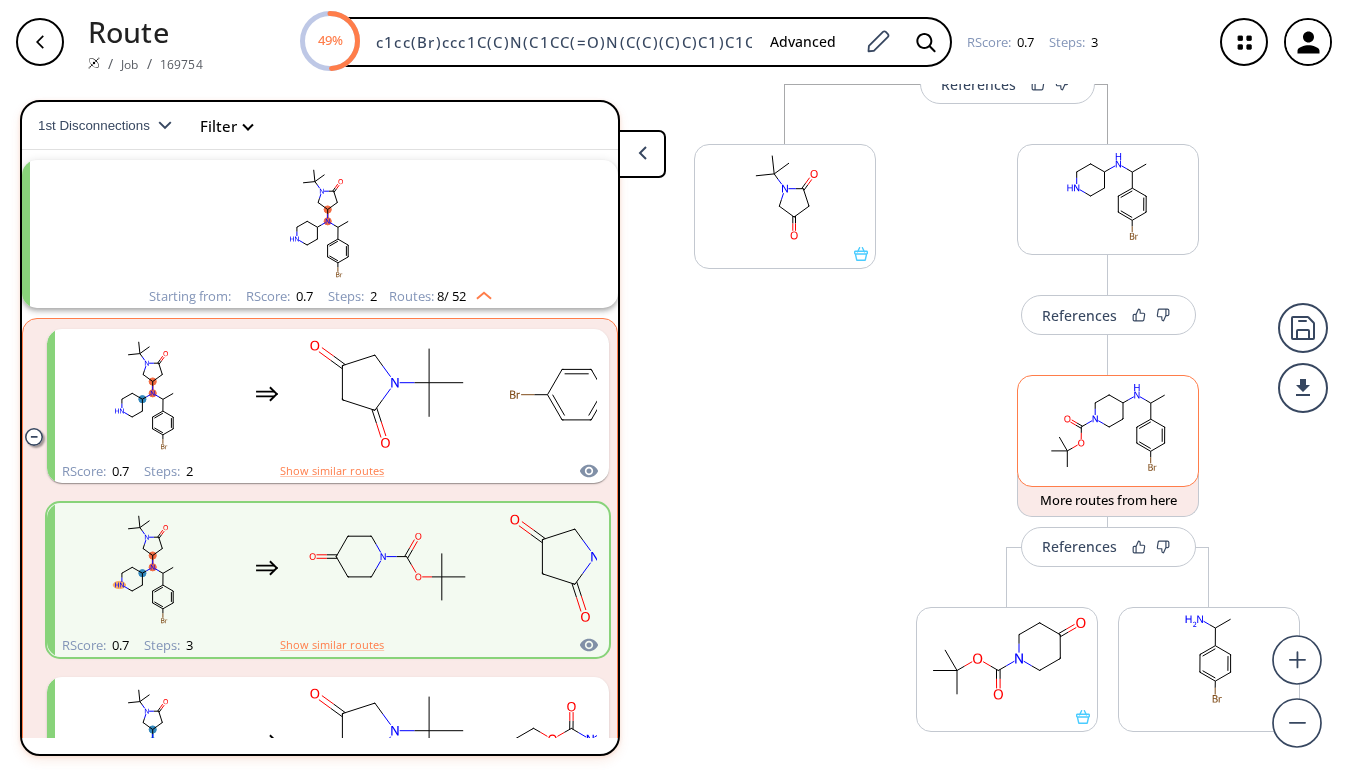 click 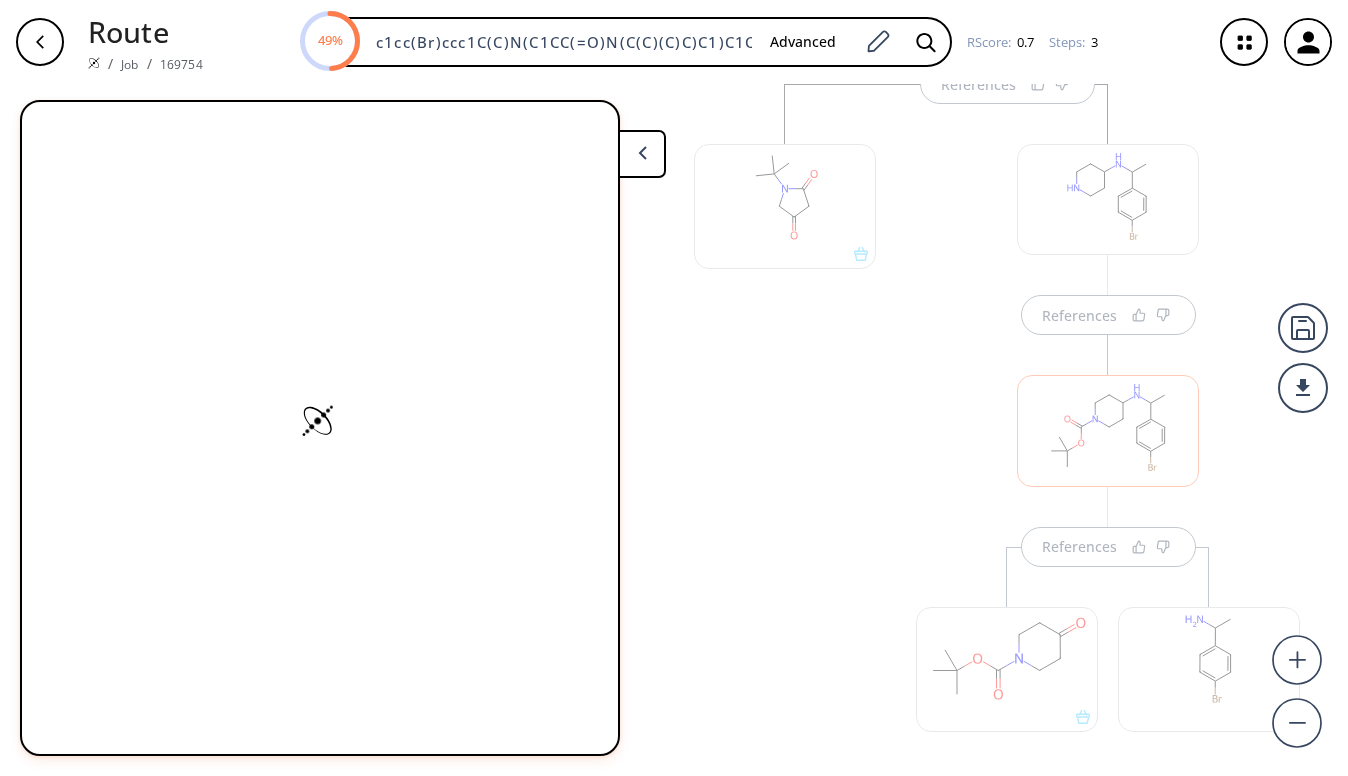 scroll, scrollTop: 0, scrollLeft: 0, axis: both 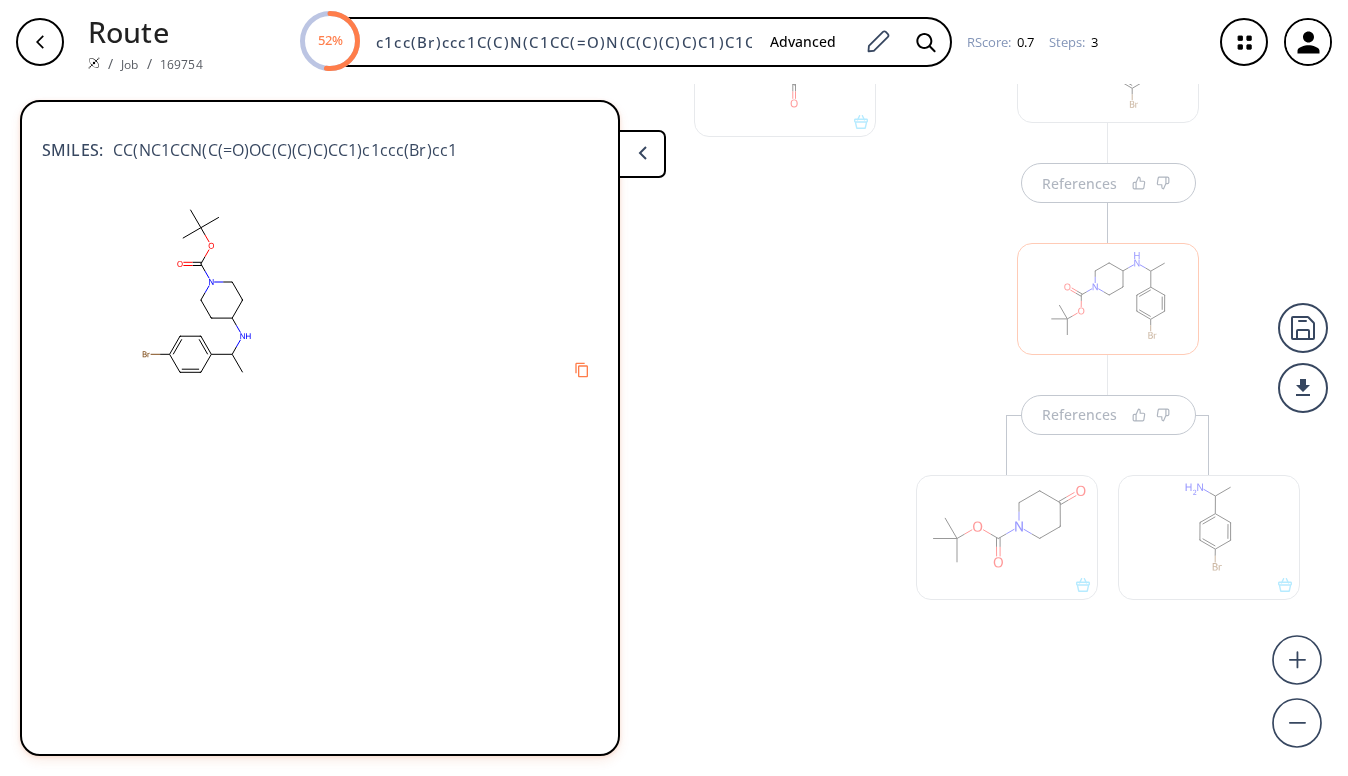 click at bounding box center [1007, 537] 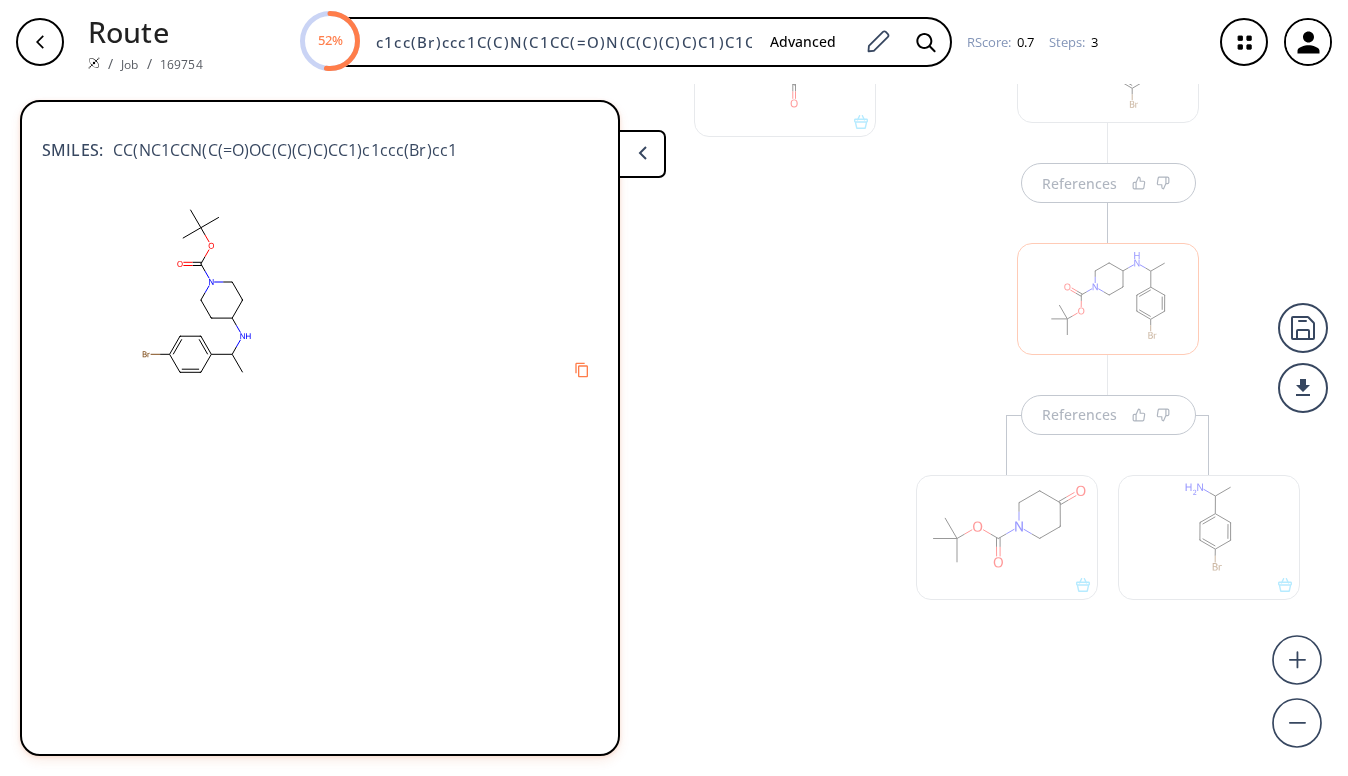 scroll, scrollTop: 45, scrollLeft: 0, axis: vertical 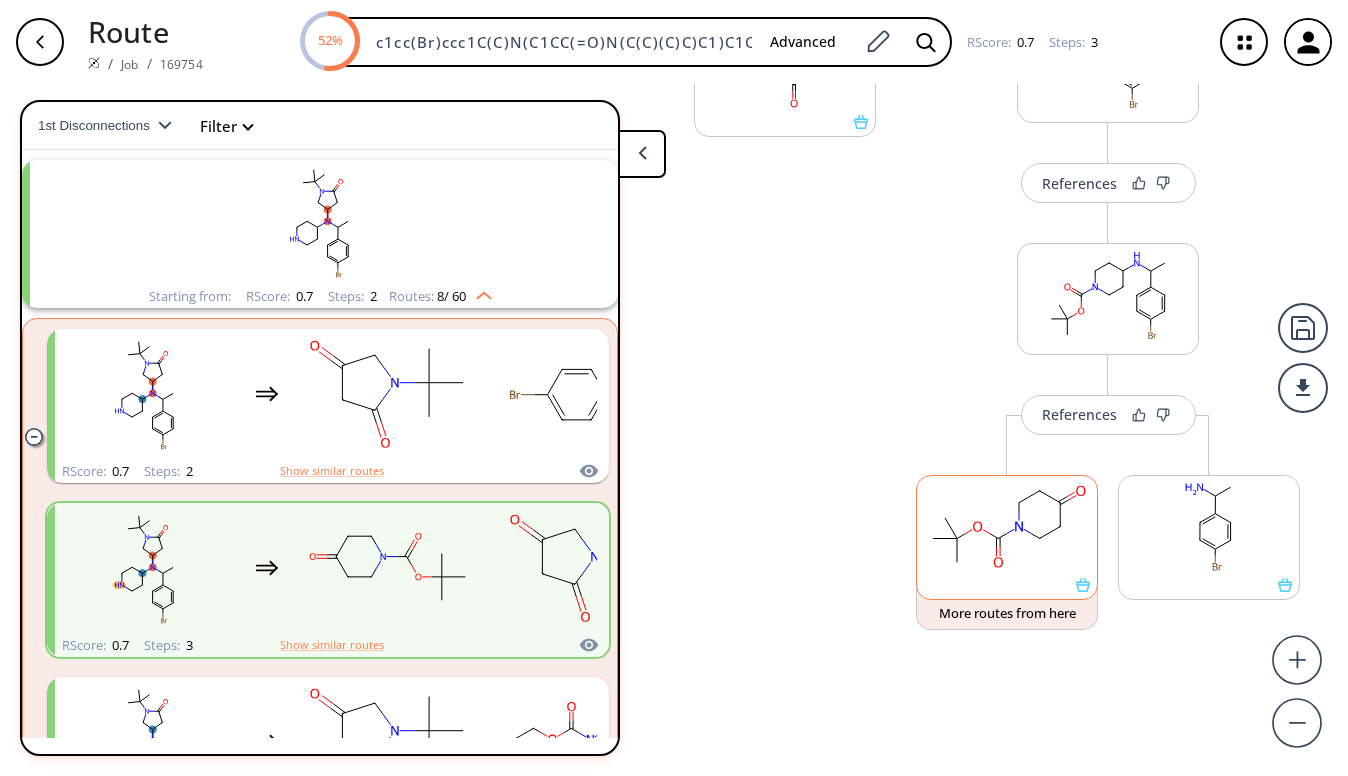 click 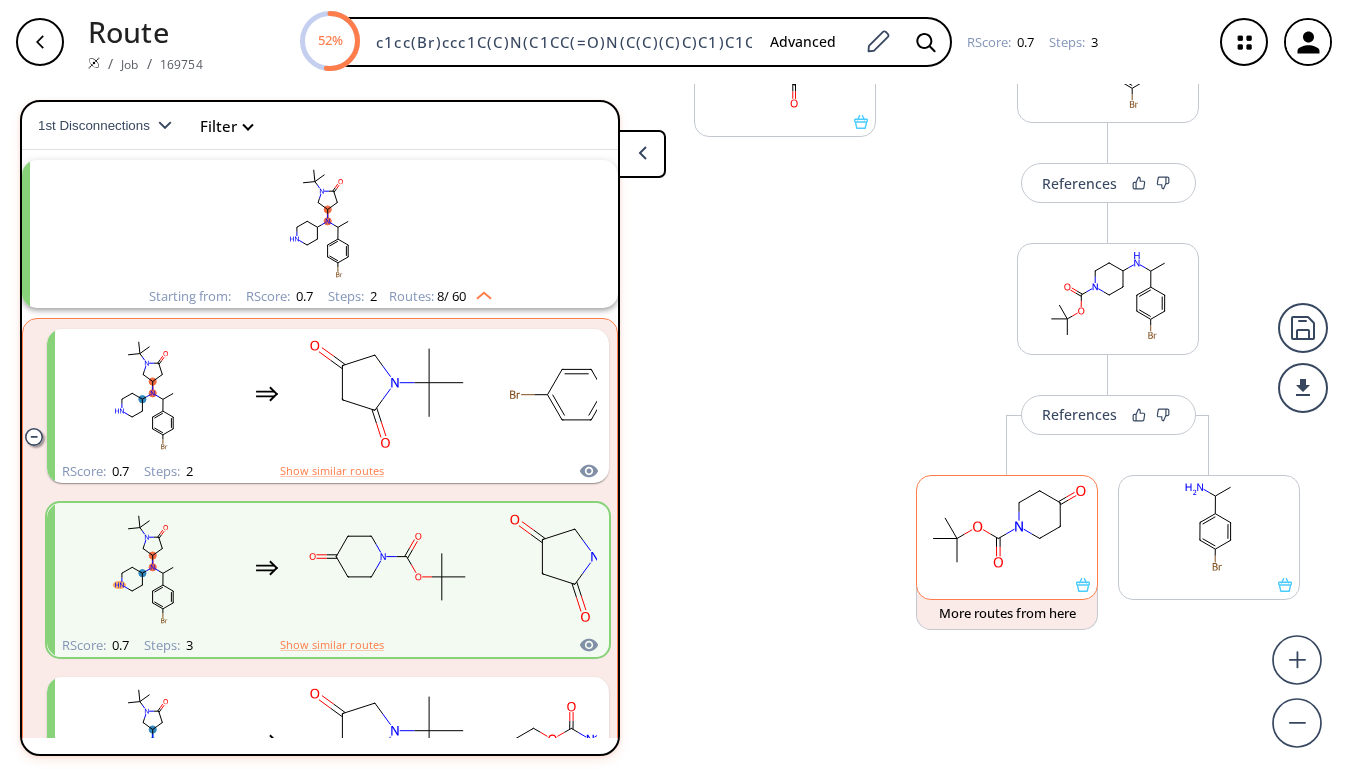 scroll, scrollTop: 0, scrollLeft: 0, axis: both 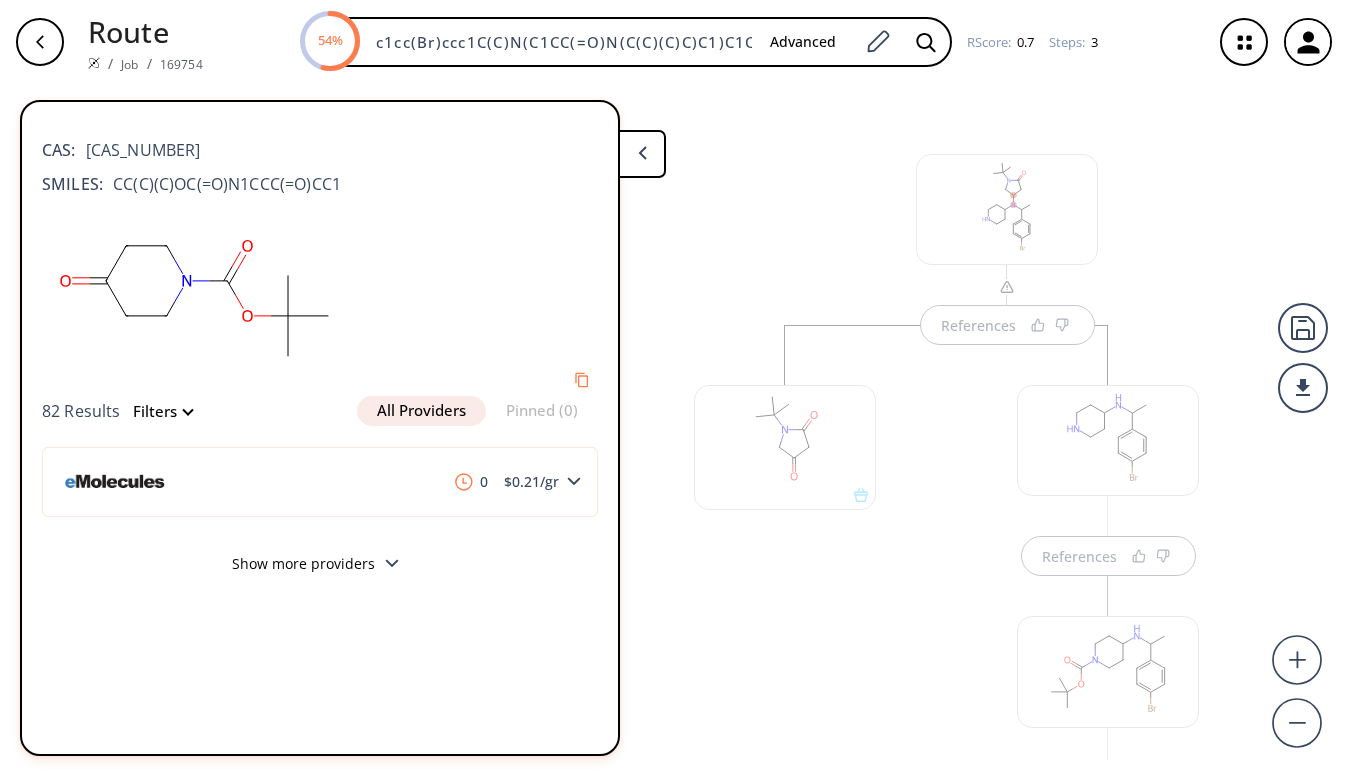 click on "References" at bounding box center (1108, 804) 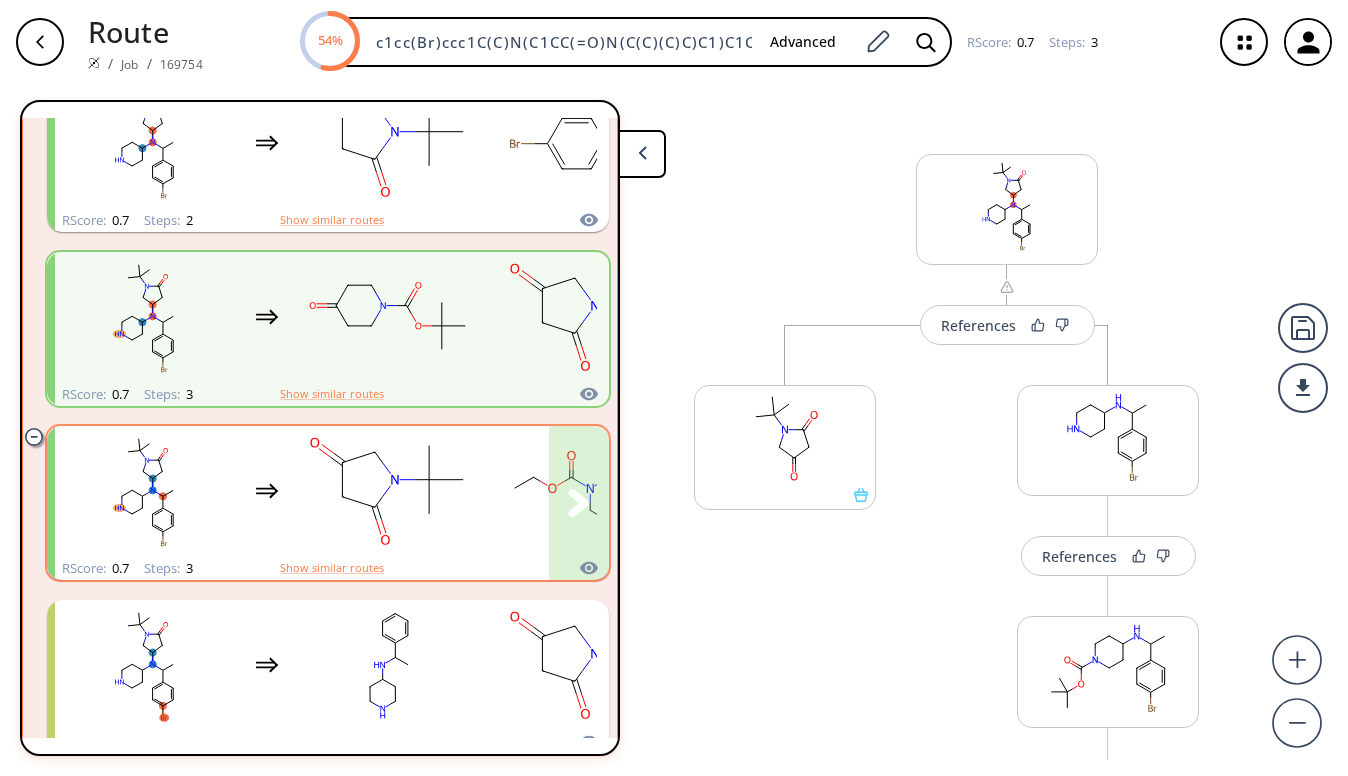 scroll, scrollTop: 411, scrollLeft: 0, axis: vertical 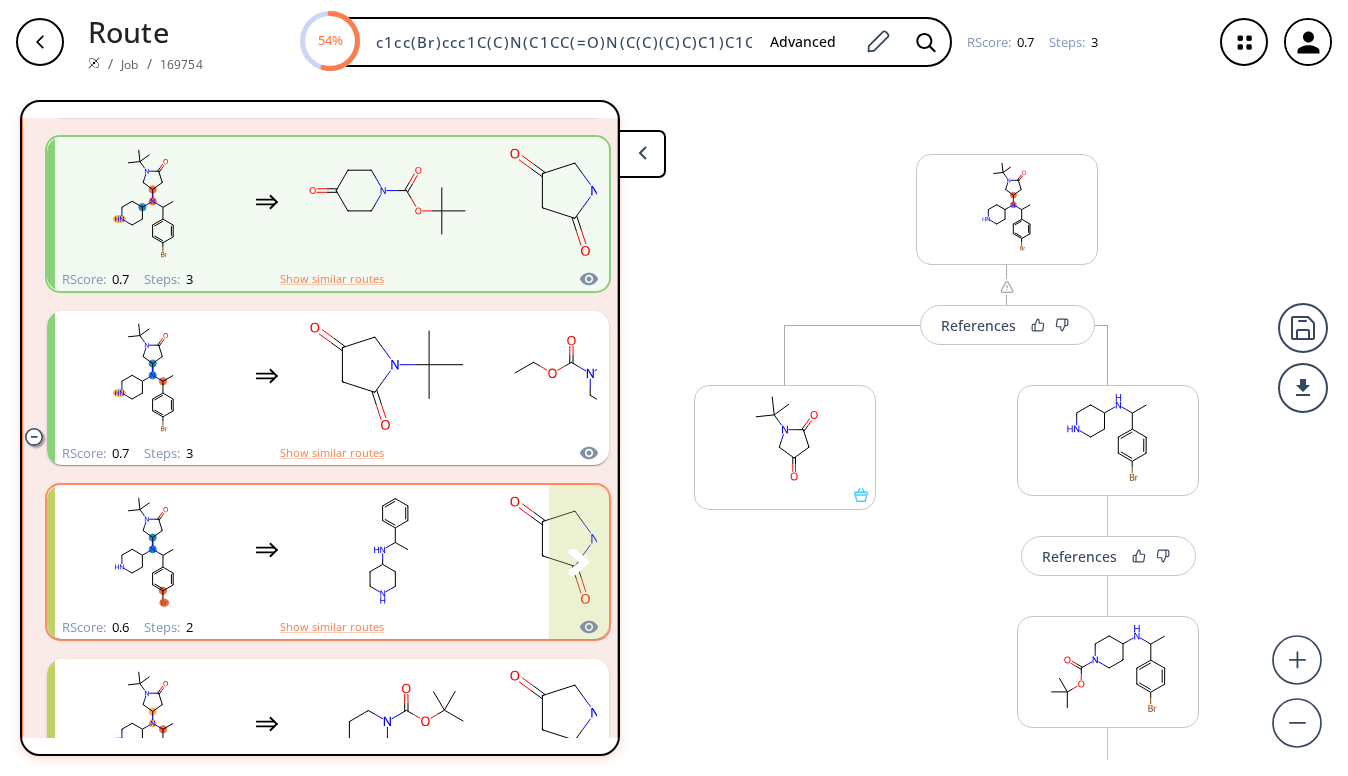 click 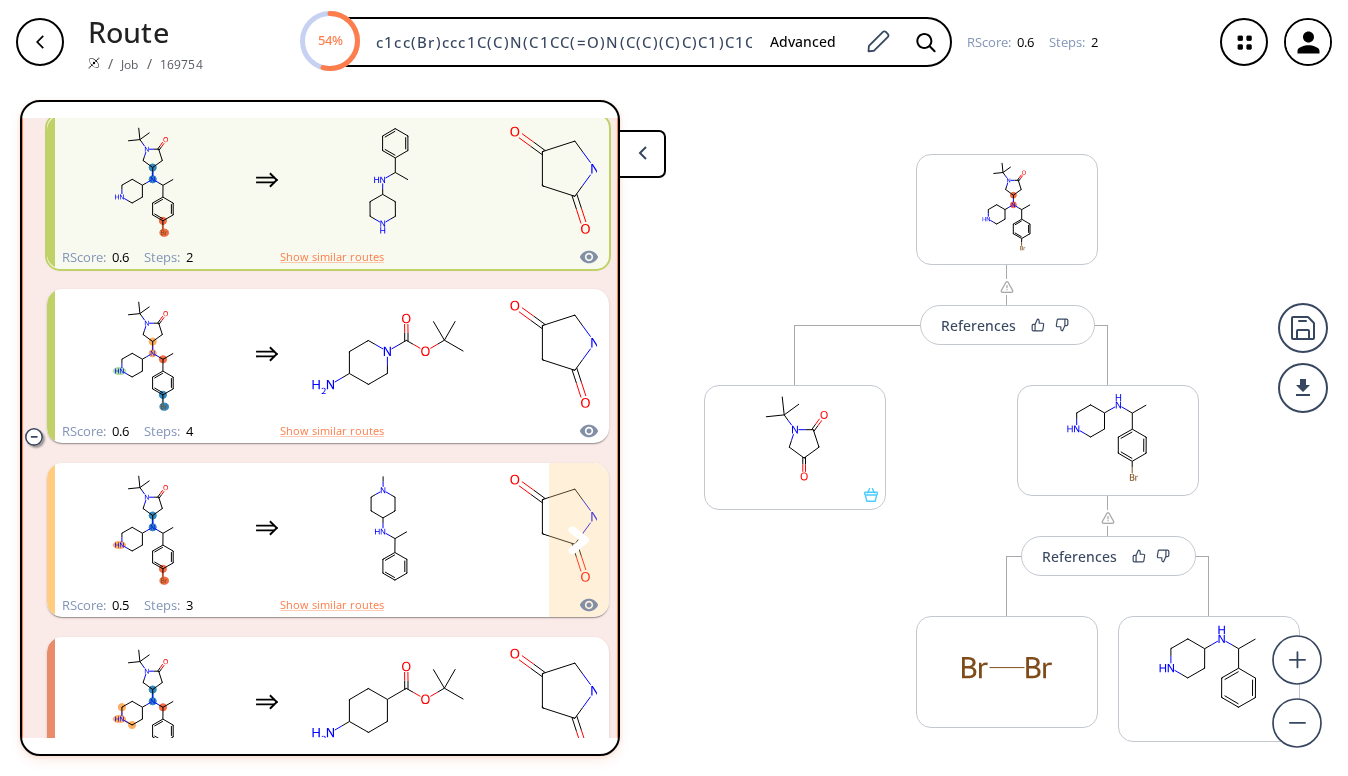 scroll, scrollTop: 783, scrollLeft: 0, axis: vertical 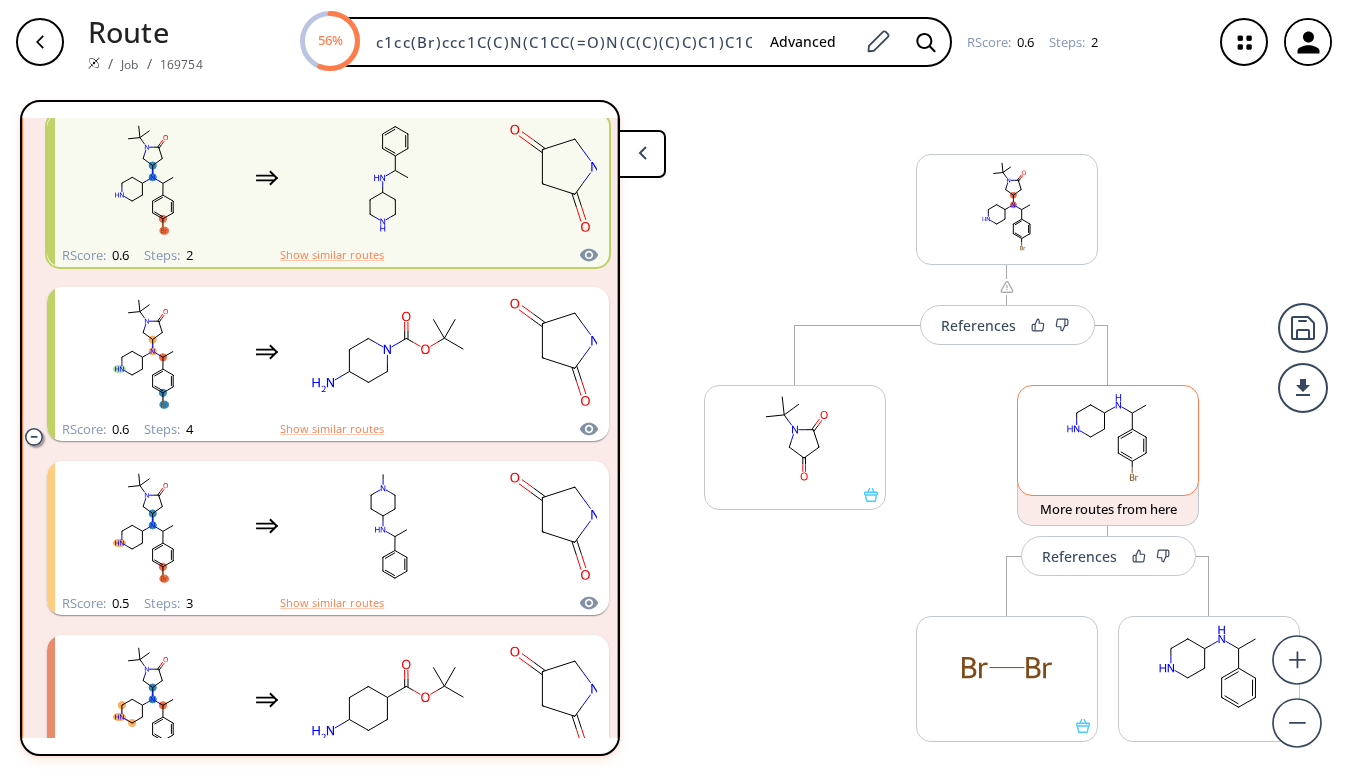 click 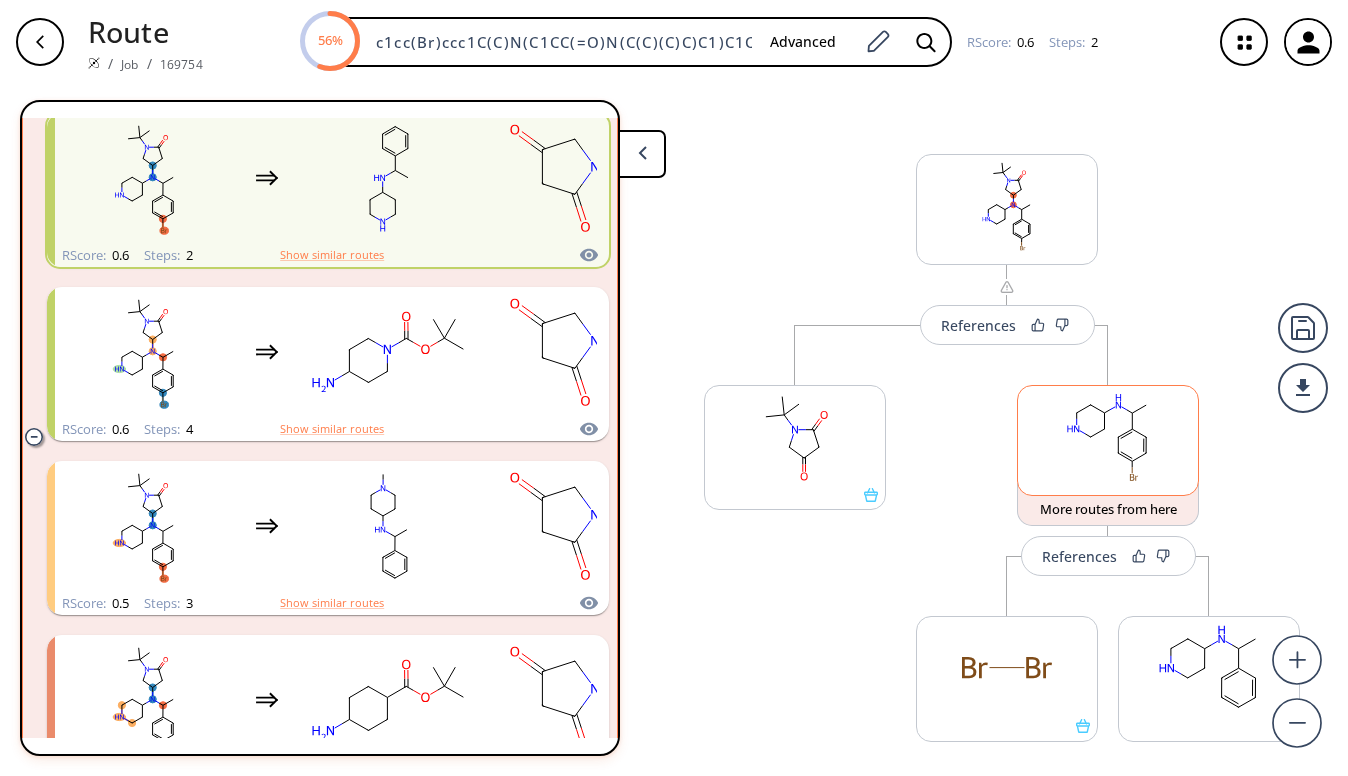 scroll, scrollTop: 0, scrollLeft: 0, axis: both 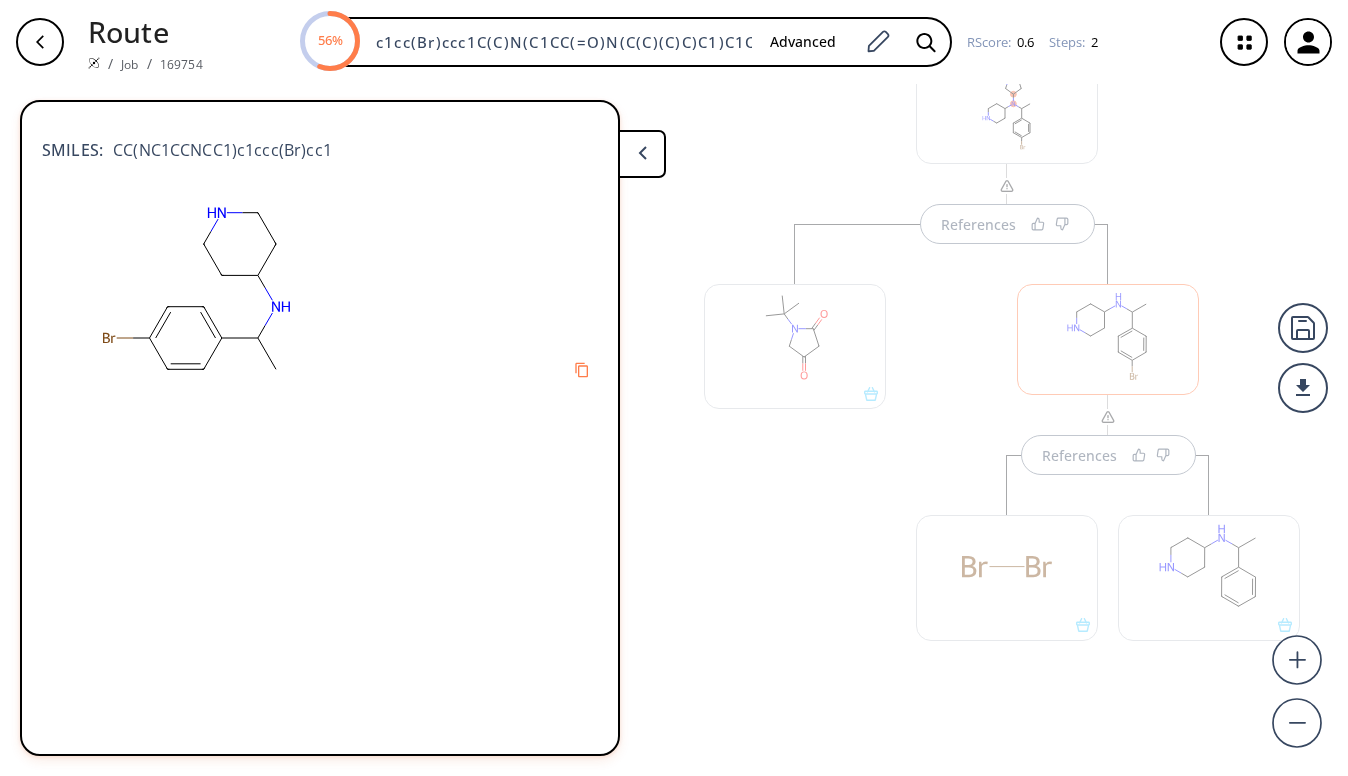 click at bounding box center [1209, 577] 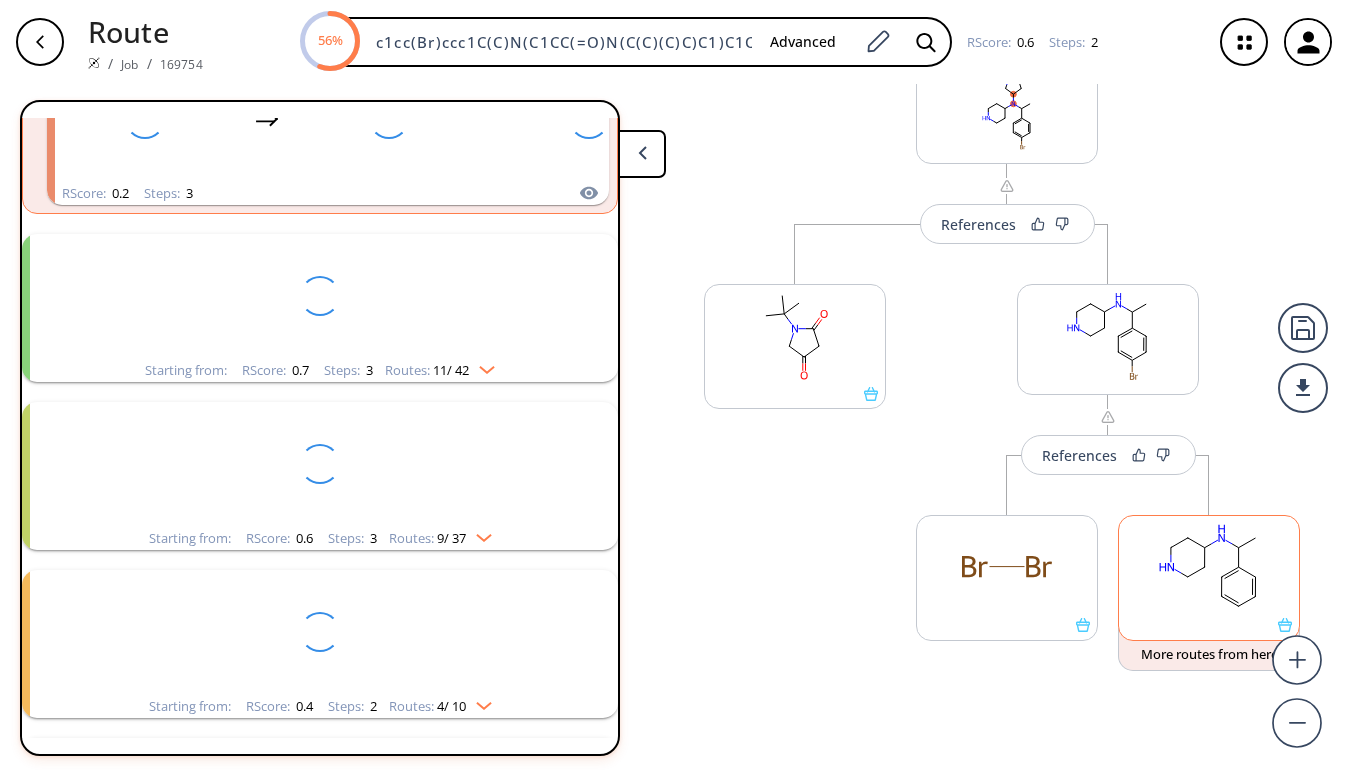 scroll, scrollTop: 1800, scrollLeft: 0, axis: vertical 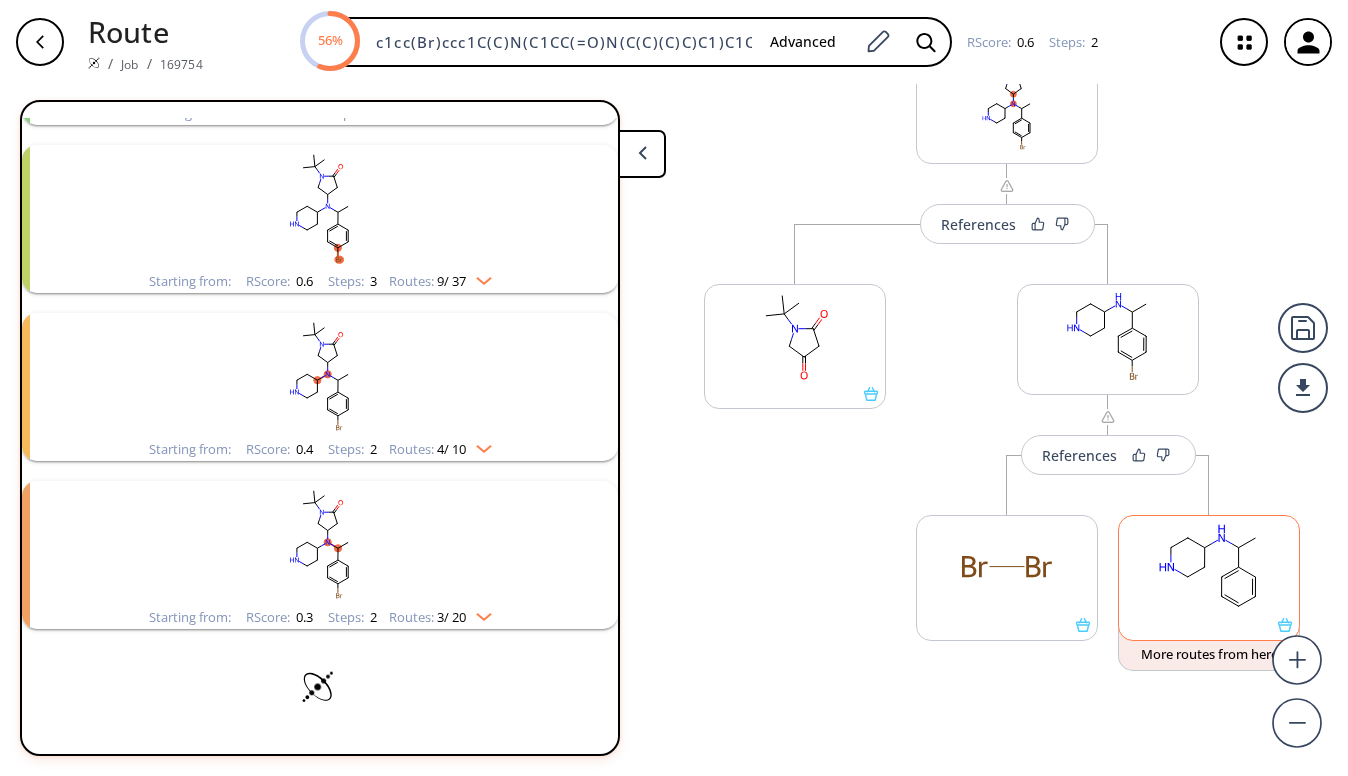 click 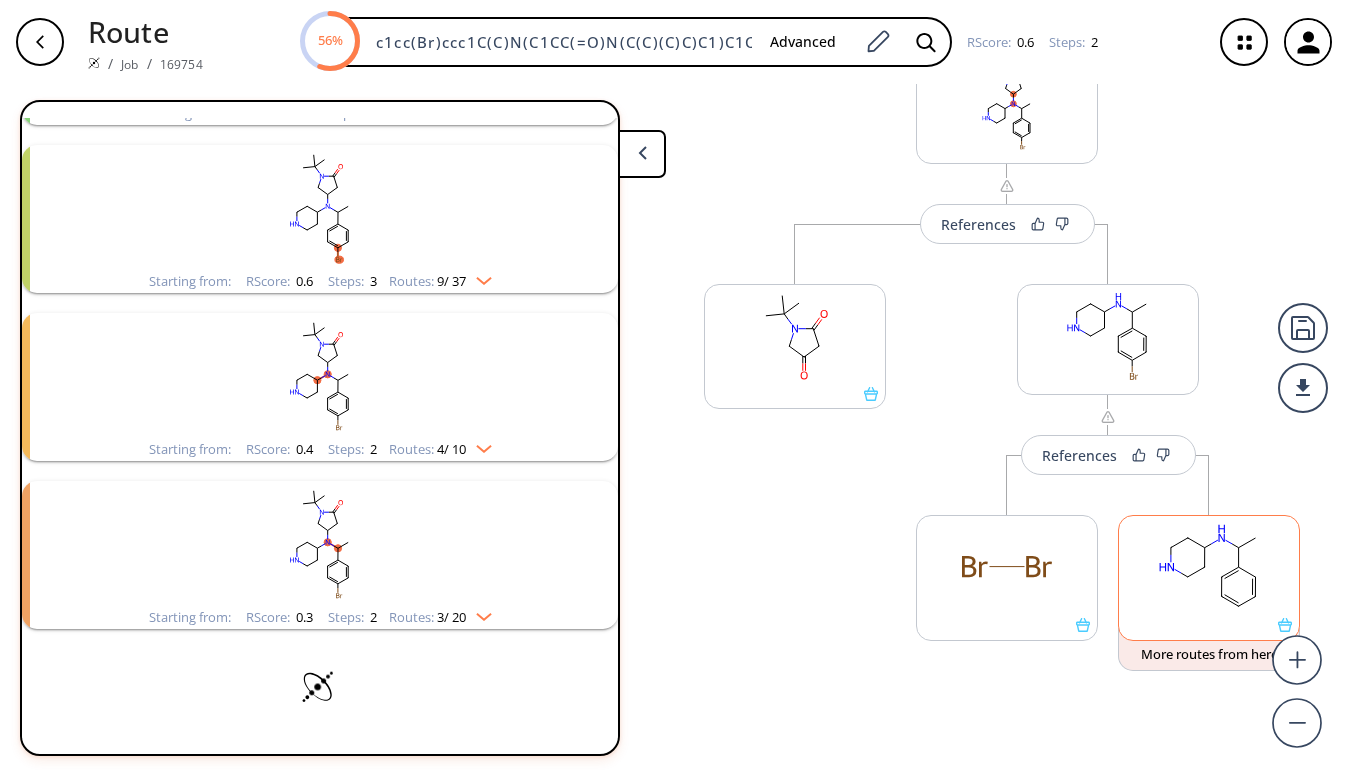 scroll, scrollTop: 0, scrollLeft: 0, axis: both 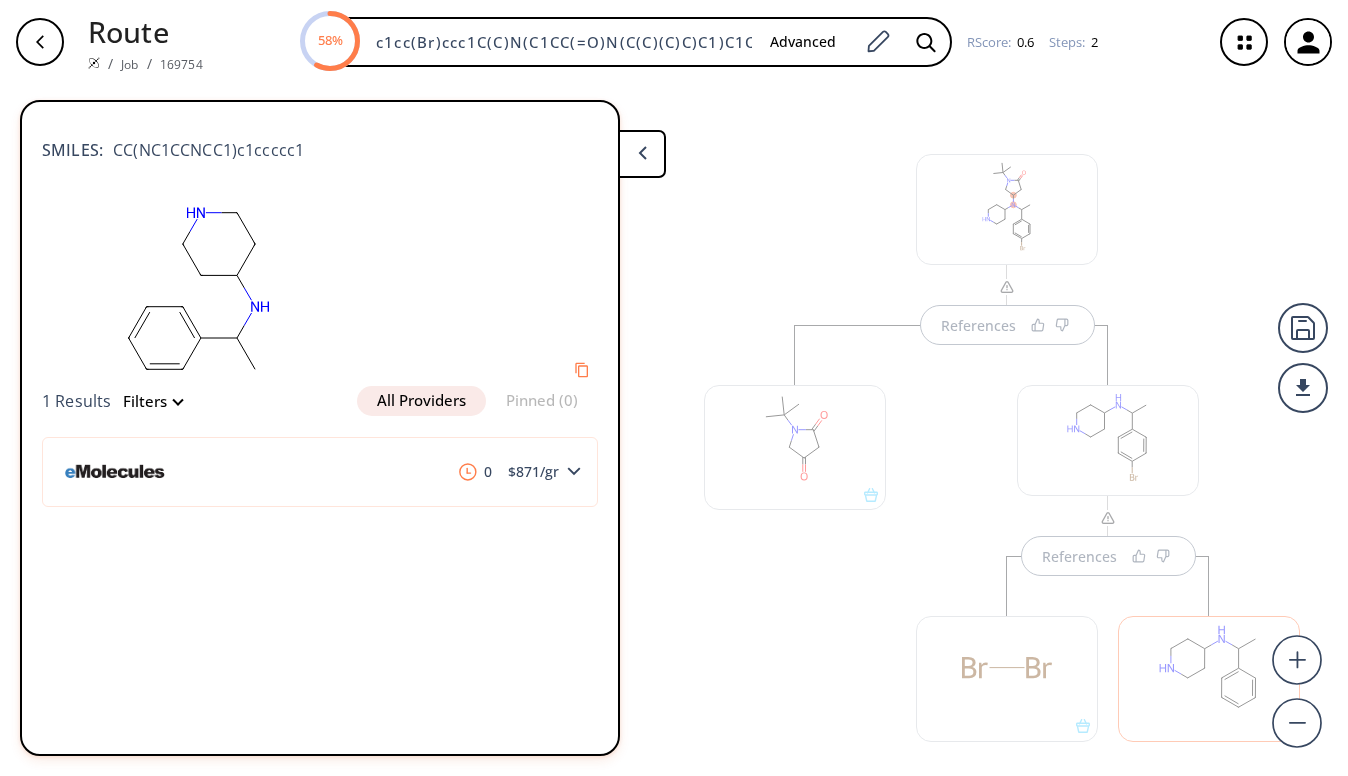 click on "References References" at bounding box center (674, 422) 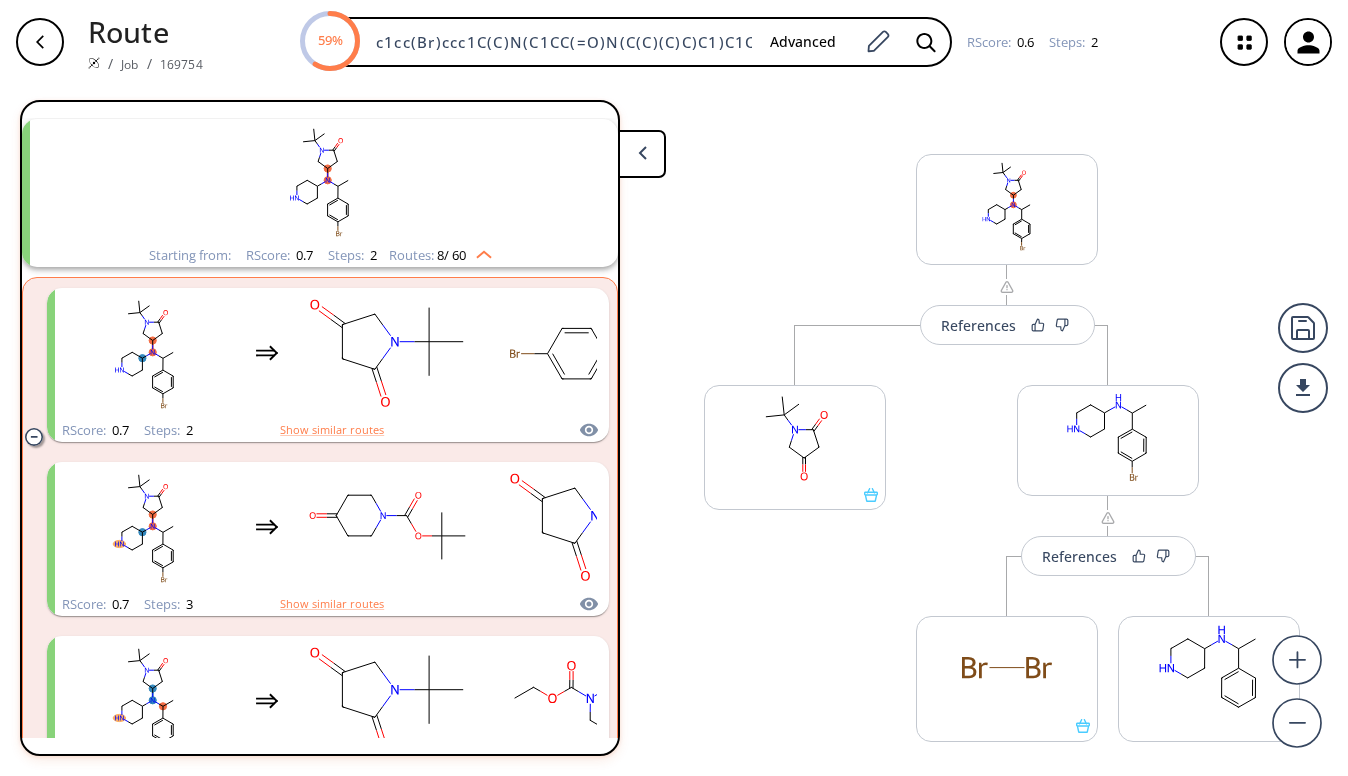 scroll, scrollTop: 0, scrollLeft: 0, axis: both 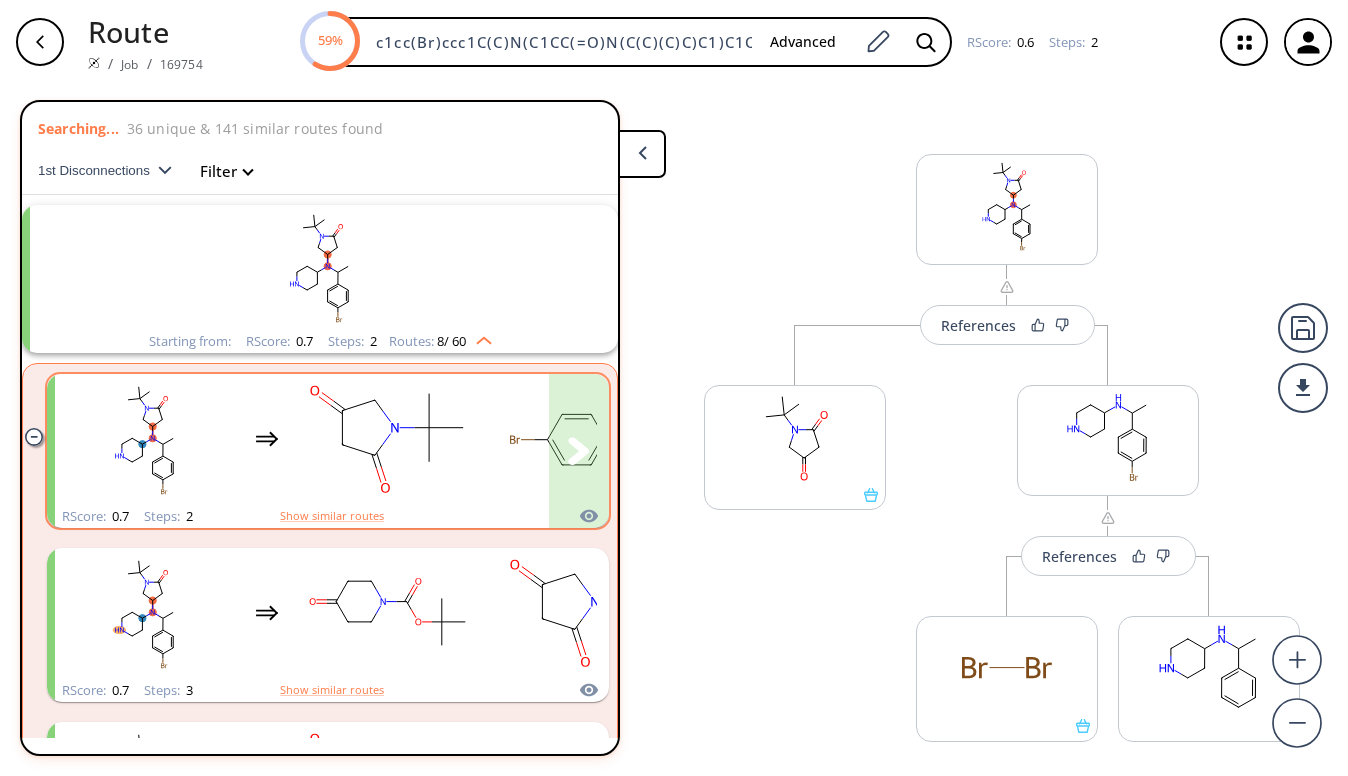 click 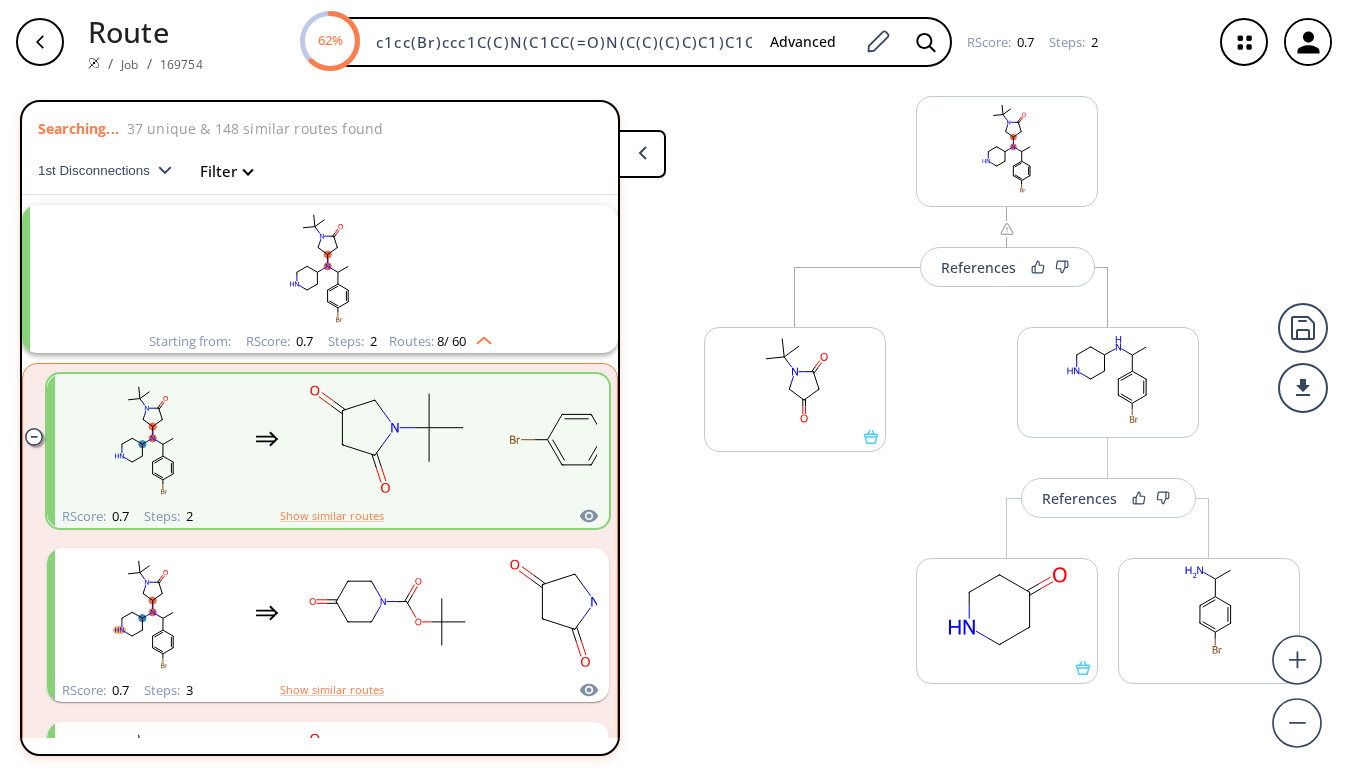drag, startPoint x: 862, startPoint y: 265, endPoint x: 792, endPoint y: 206, distance: 91.5478 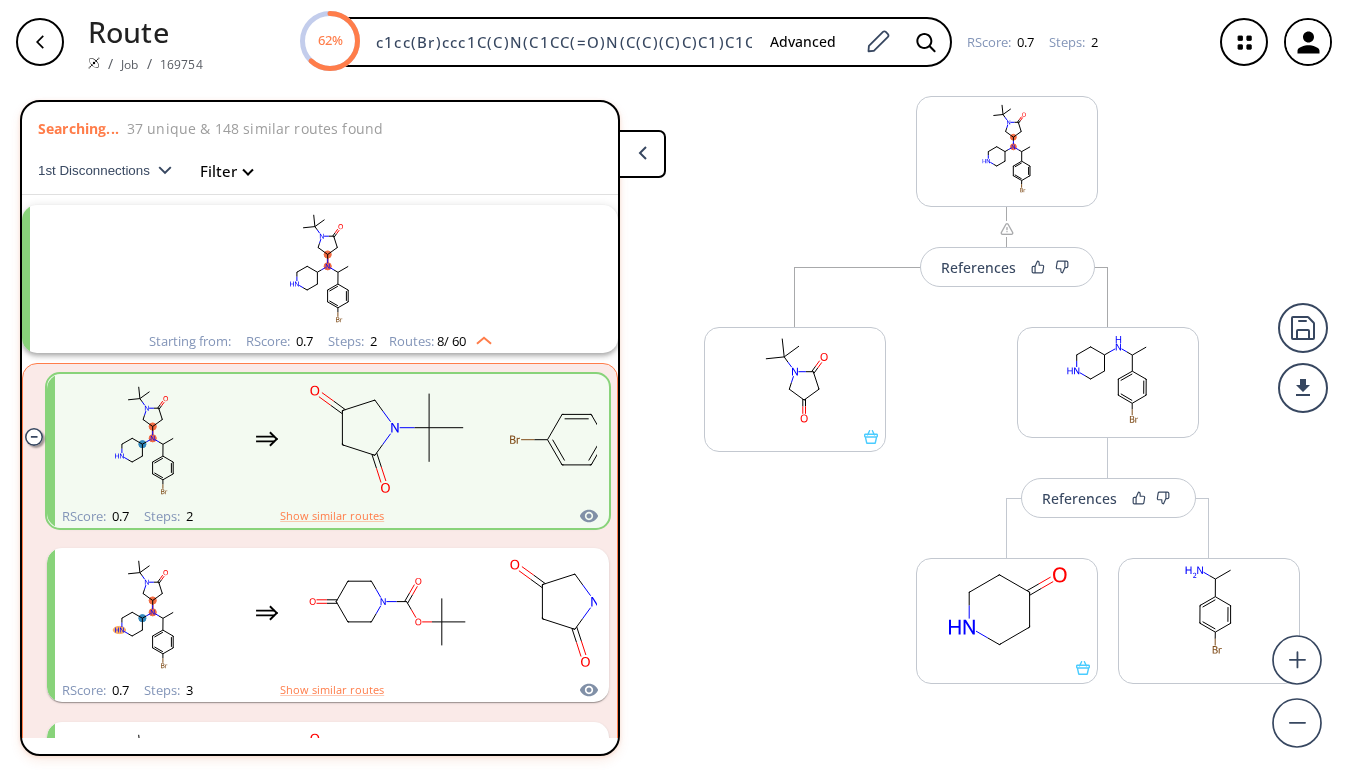 click on "References More routes from here More routes from here References More routes from here More routes from here" at bounding box center [674, 422] 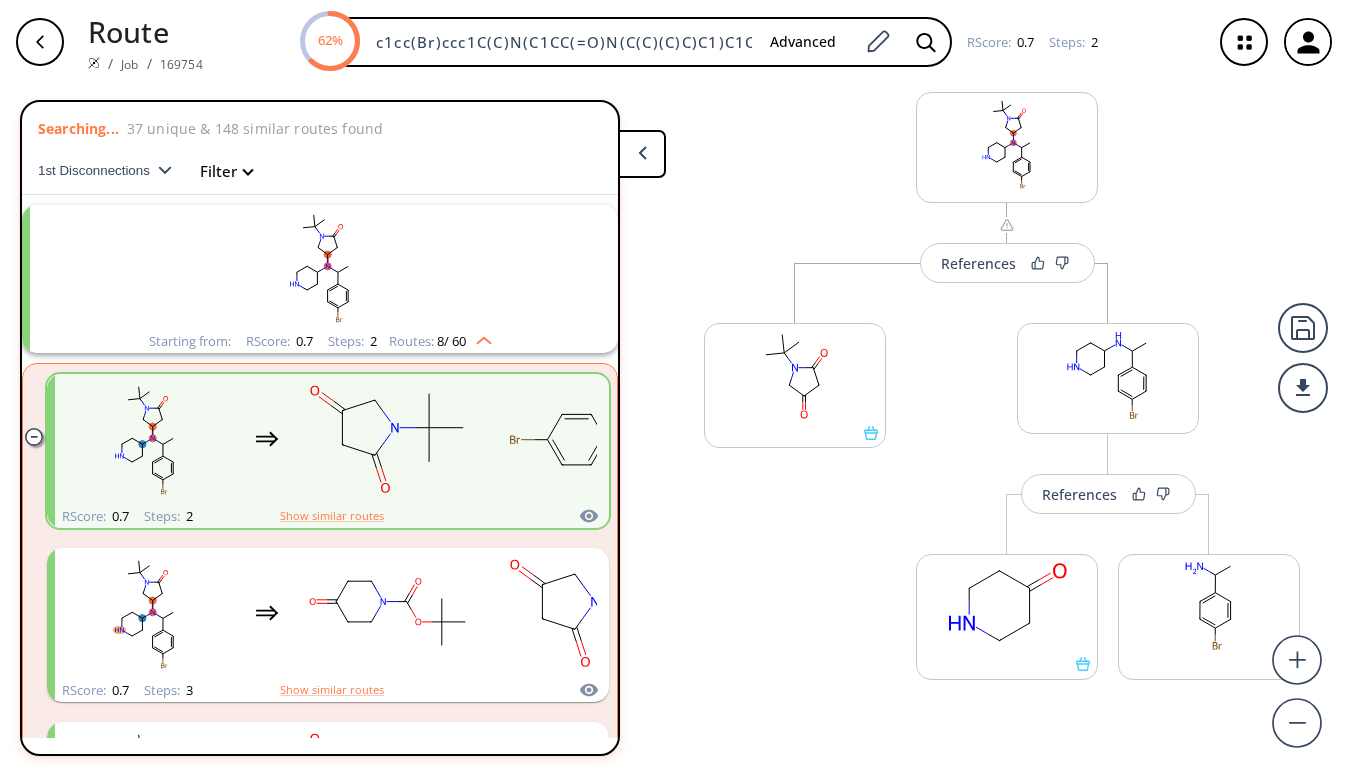 scroll, scrollTop: 52, scrollLeft: 0, axis: vertical 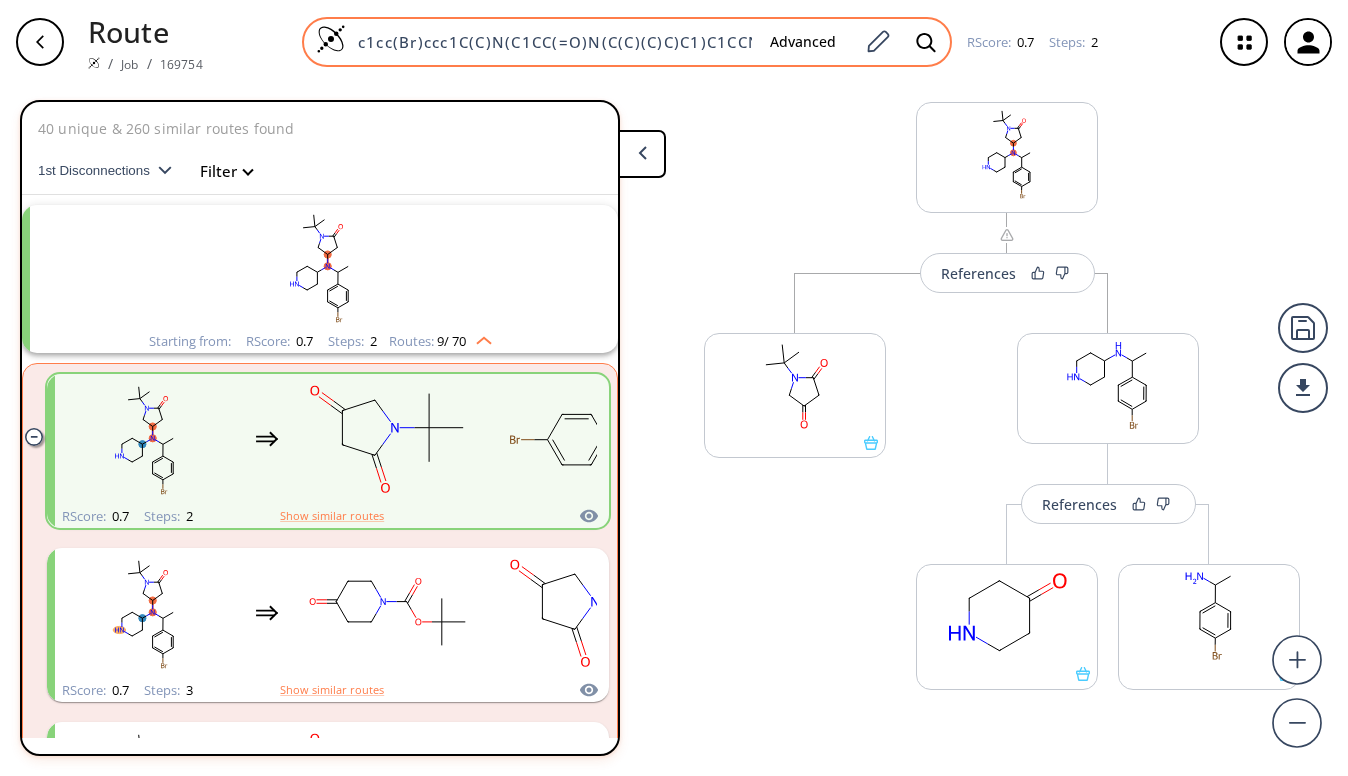 click on "c1cc(Br)ccc1C(C)N(C1CC(=O)N(C(C)(C)C)C1)C1CCNCC1" at bounding box center (550, 42) 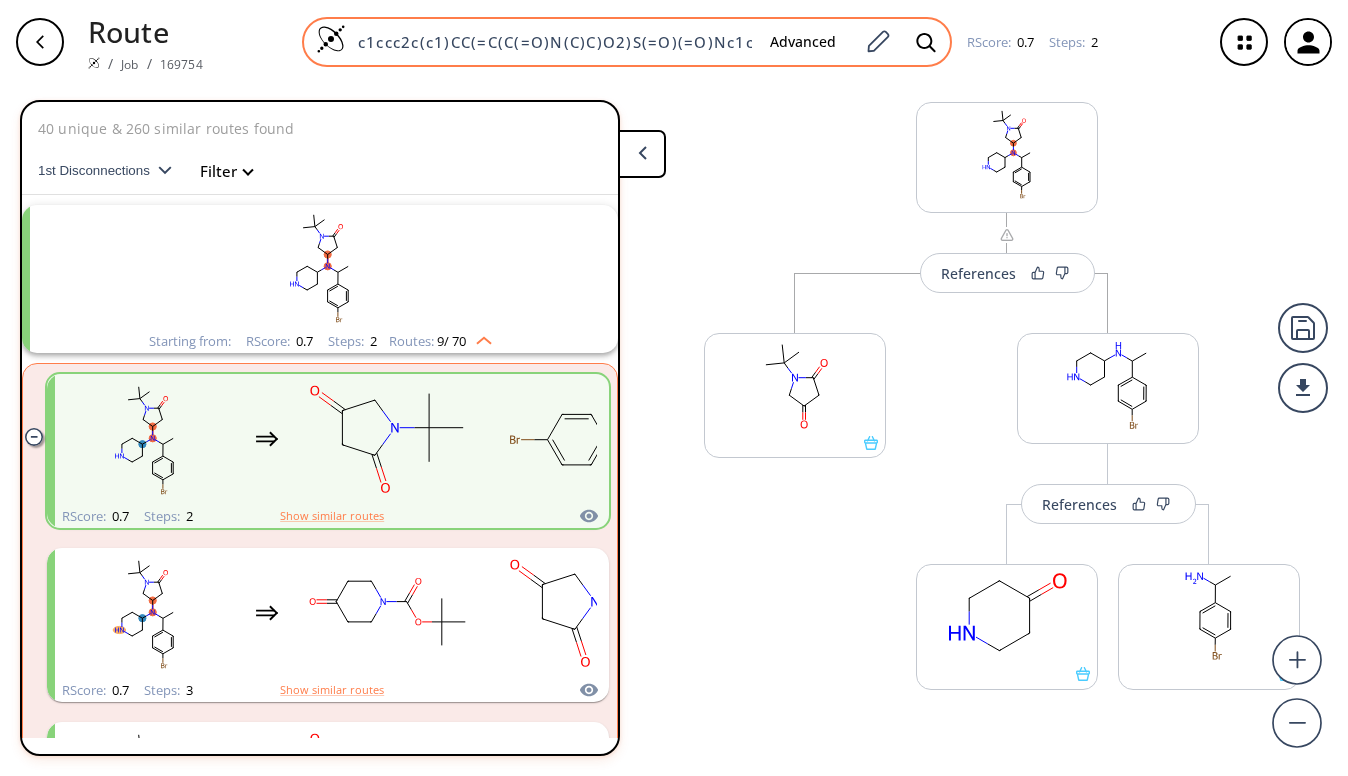 scroll, scrollTop: 0, scrollLeft: 117, axis: horizontal 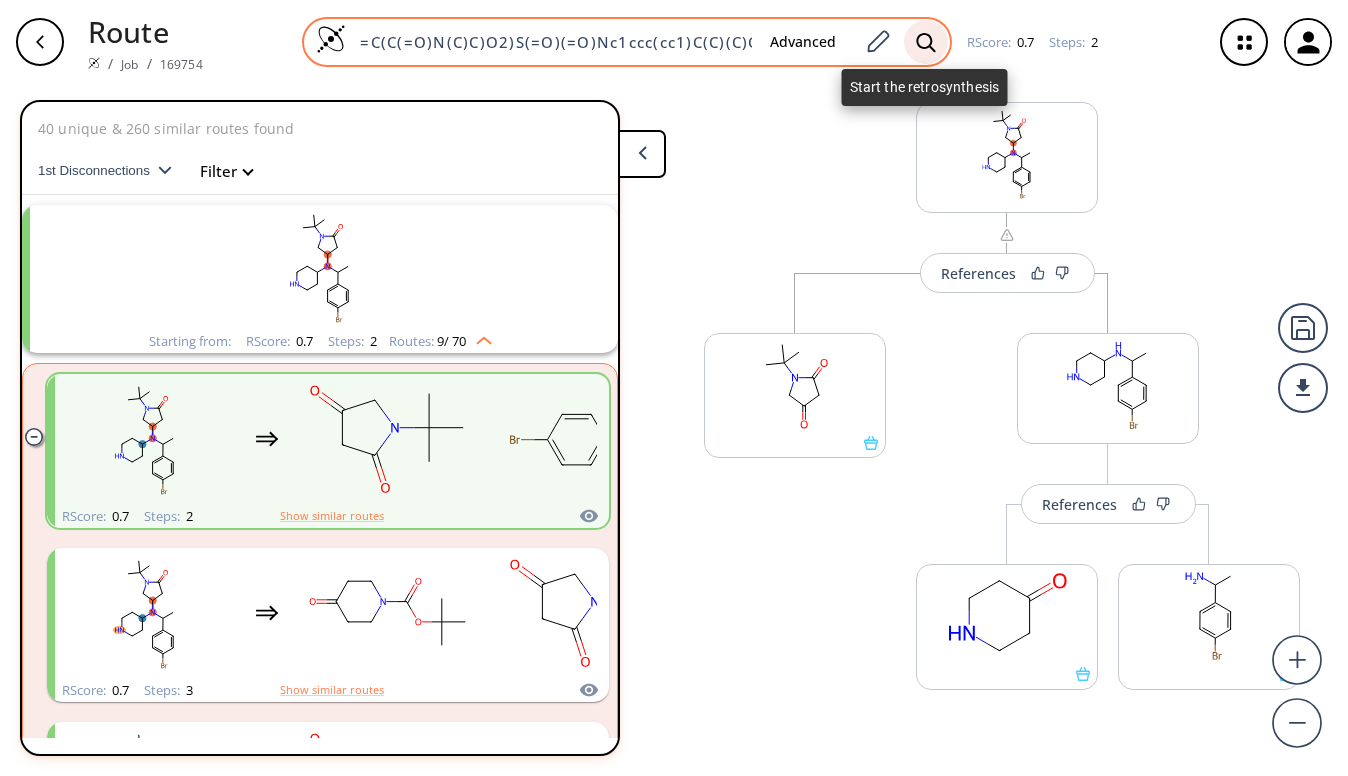 type on "c1ccc2c(c1)CC(=C(C(=O)N(C)C)O2)S(=O)(=O)Nc1ccc(cc1)C(C)(C)C" 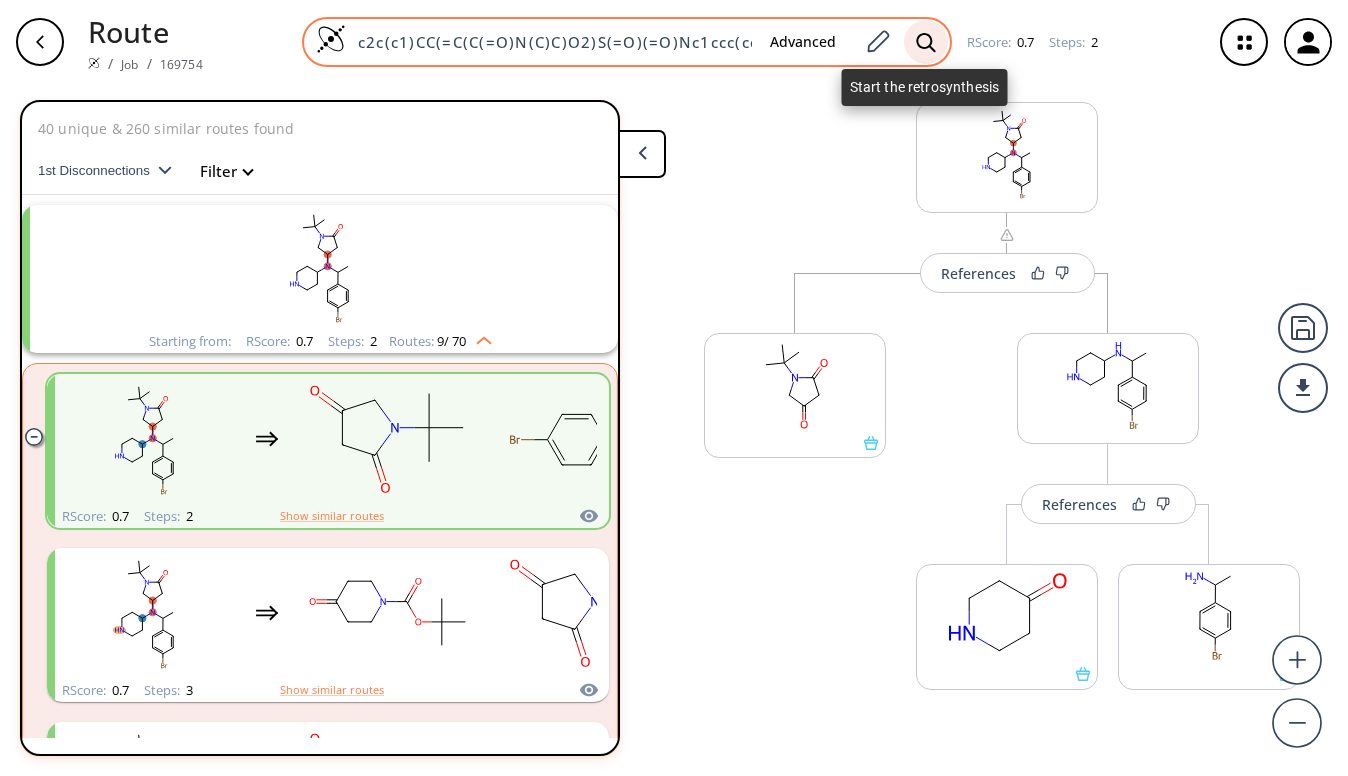 click 